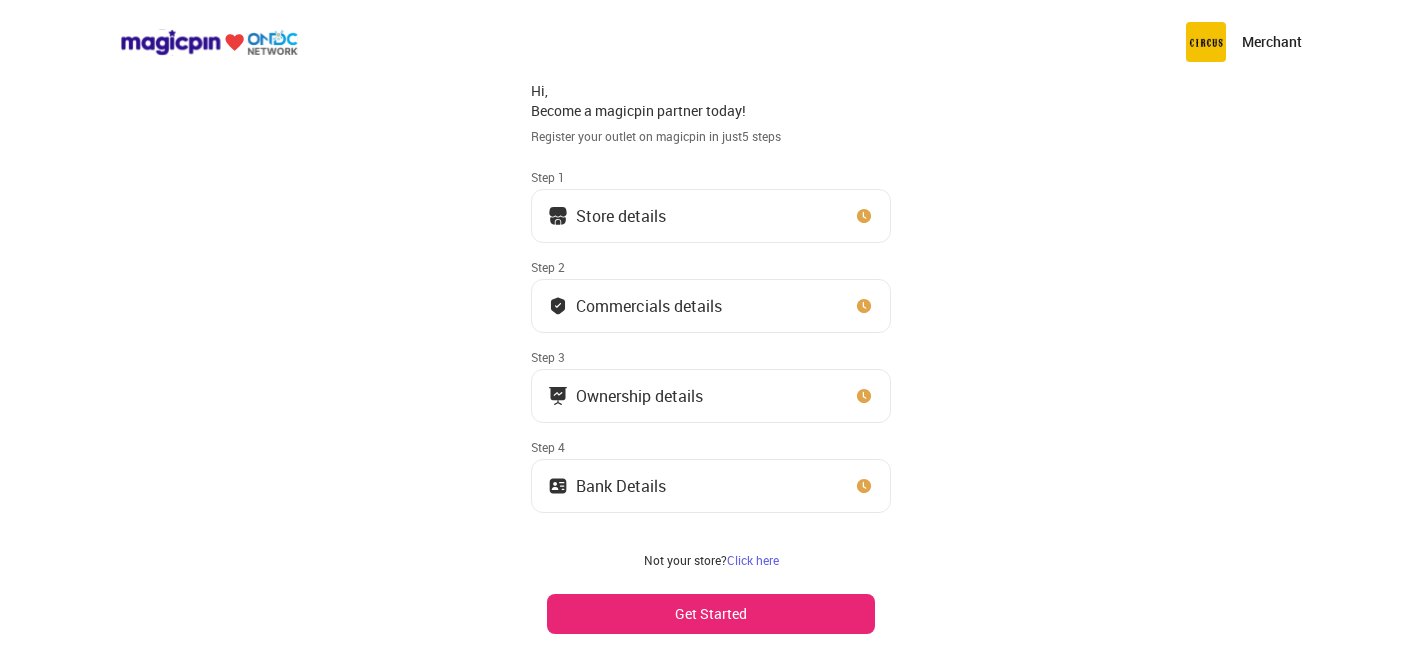 scroll, scrollTop: 0, scrollLeft: 0, axis: both 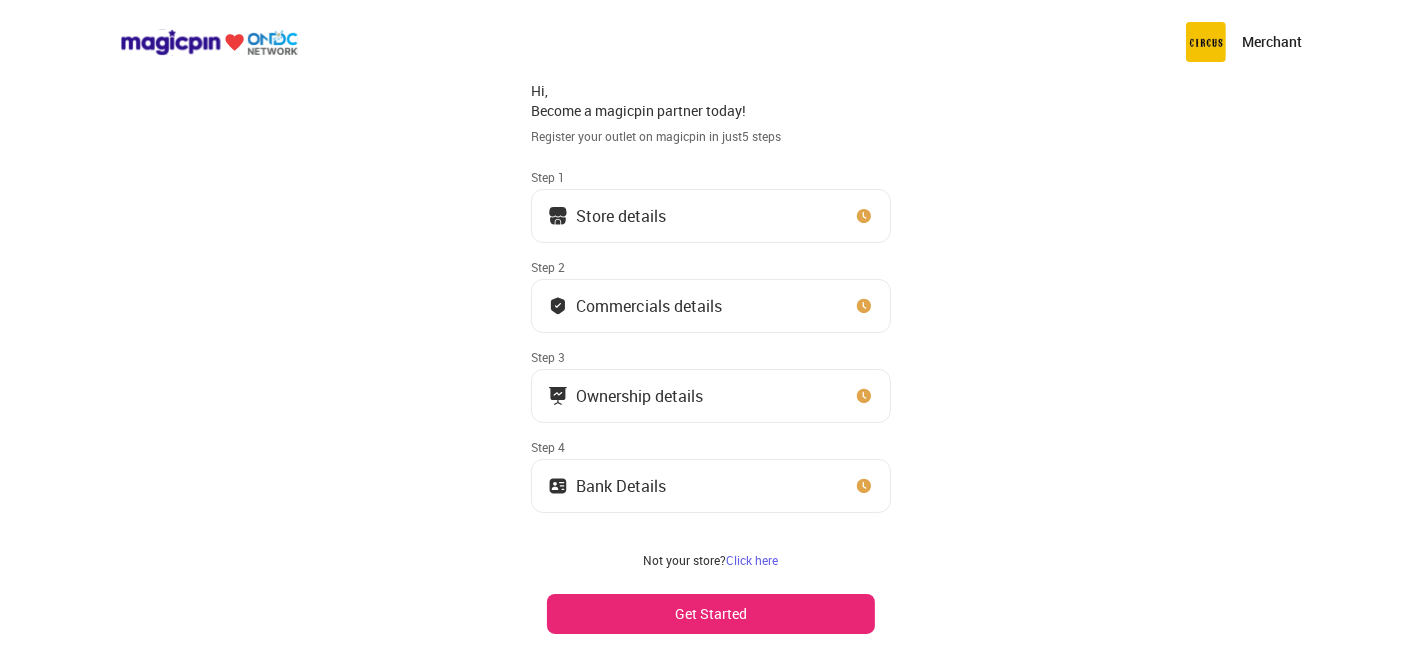 click on "Store details" at bounding box center [711, 216] 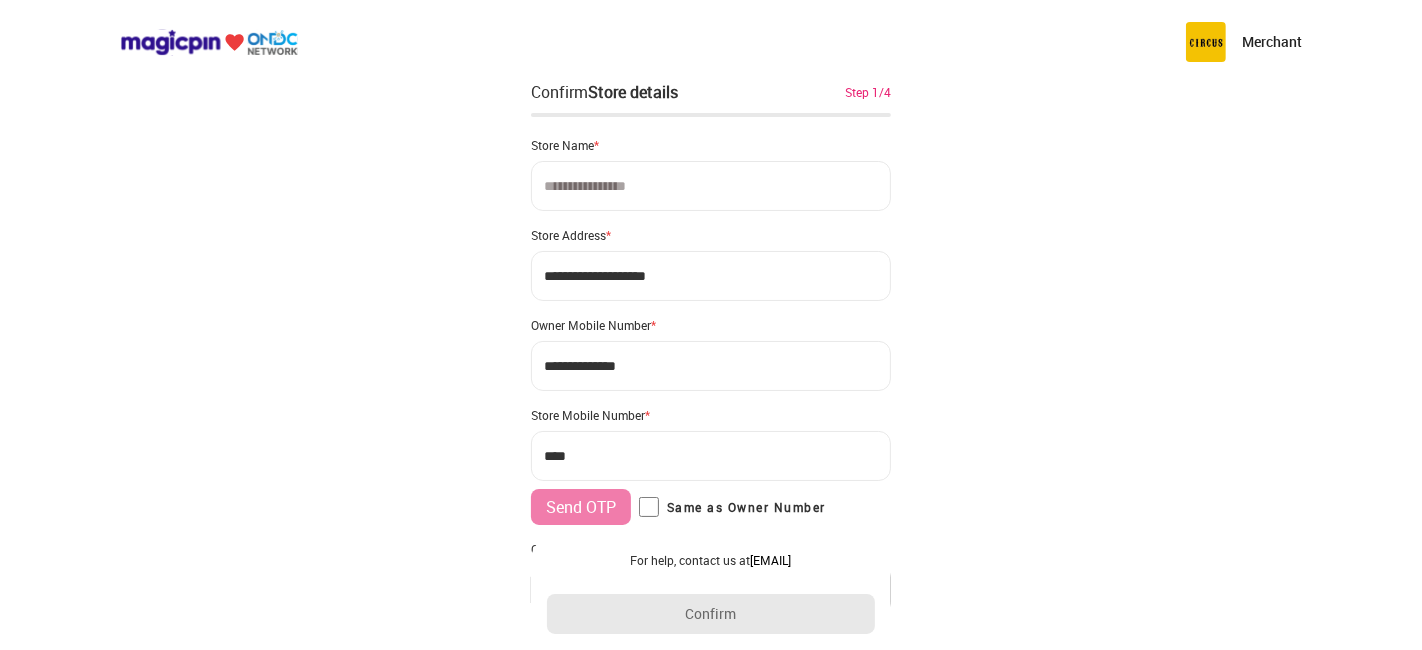 click at bounding box center (711, 186) 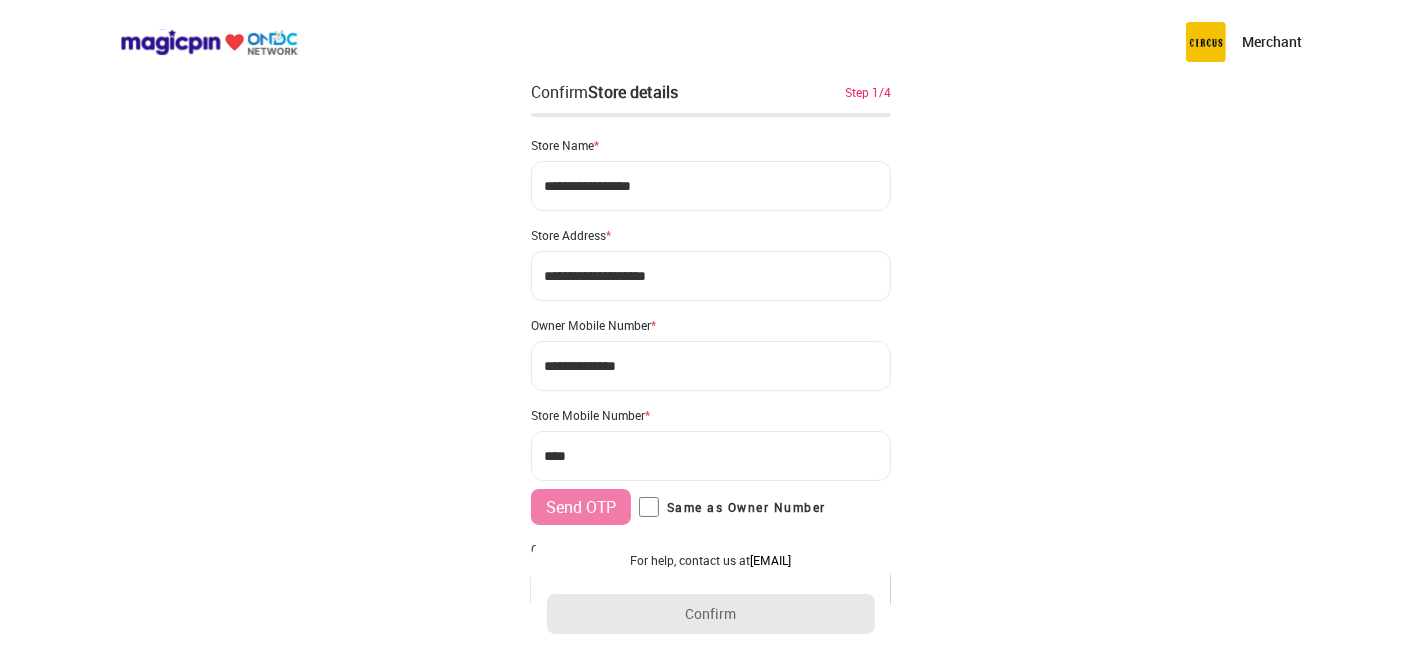 type on "**********" 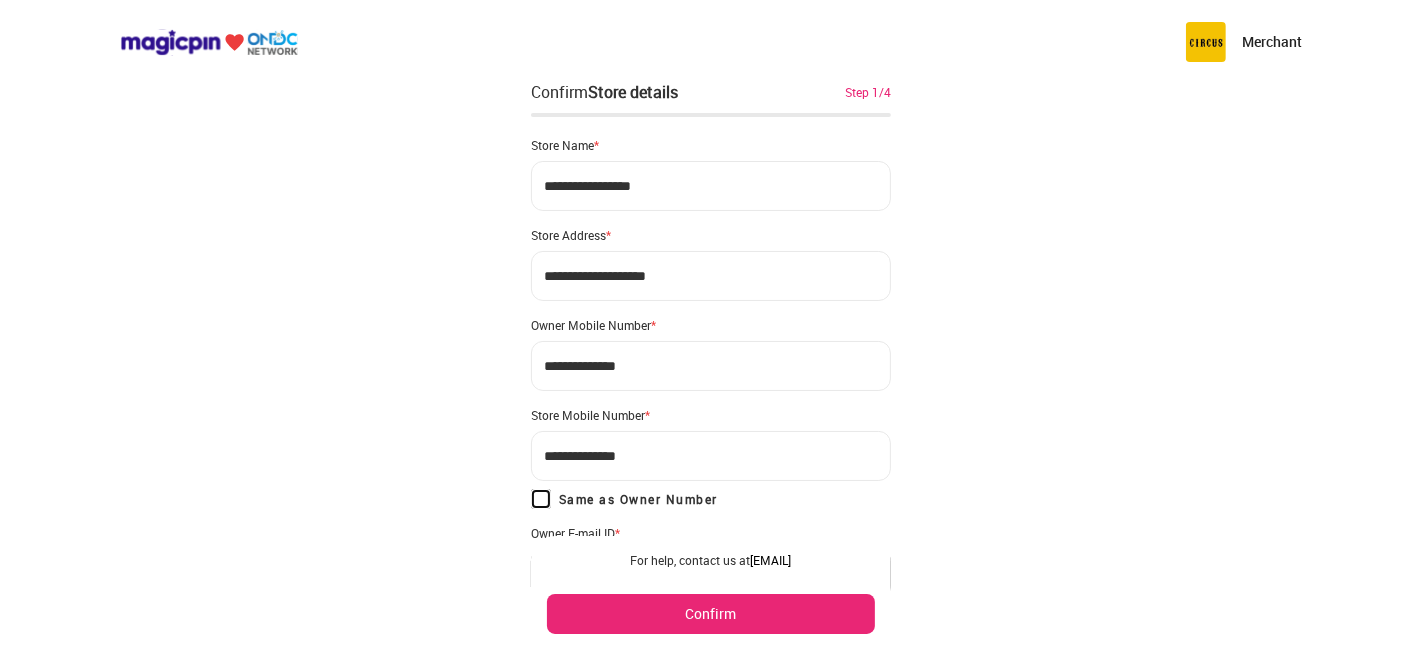 type on "**********" 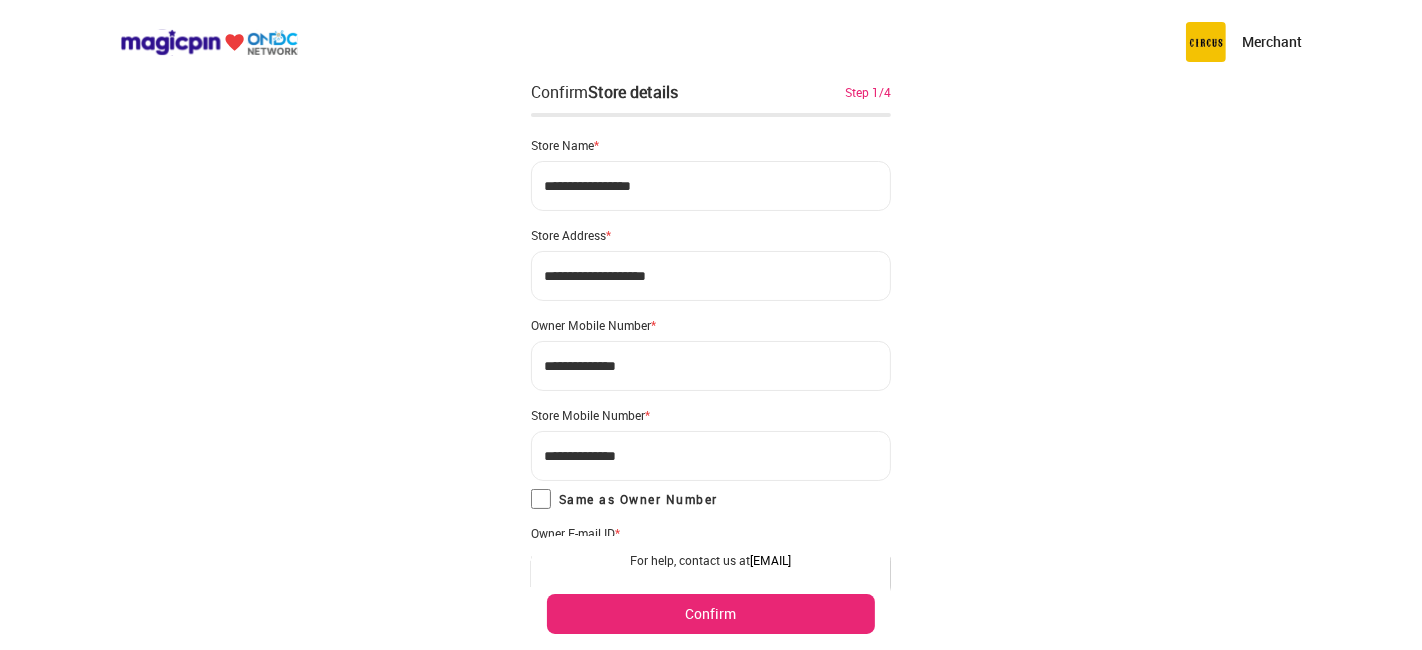 click on "Confirm" at bounding box center [711, 614] 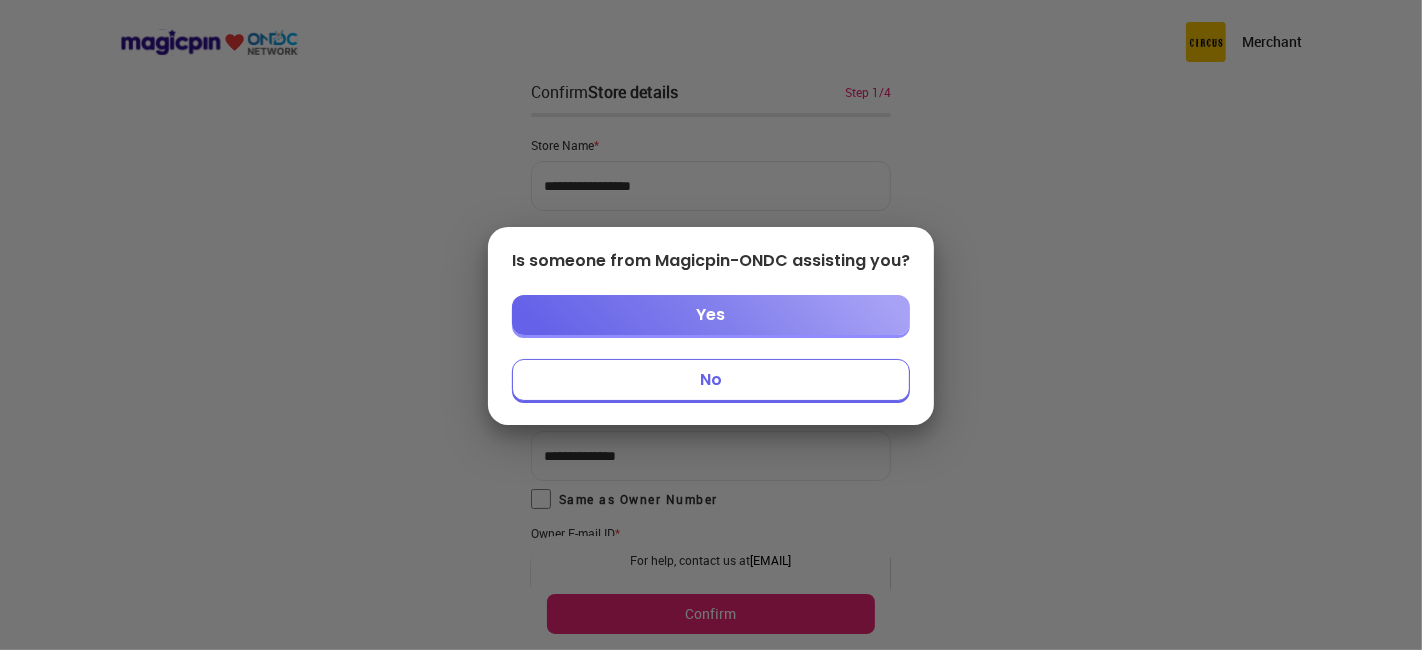 click on "Yes" at bounding box center [711, 315] 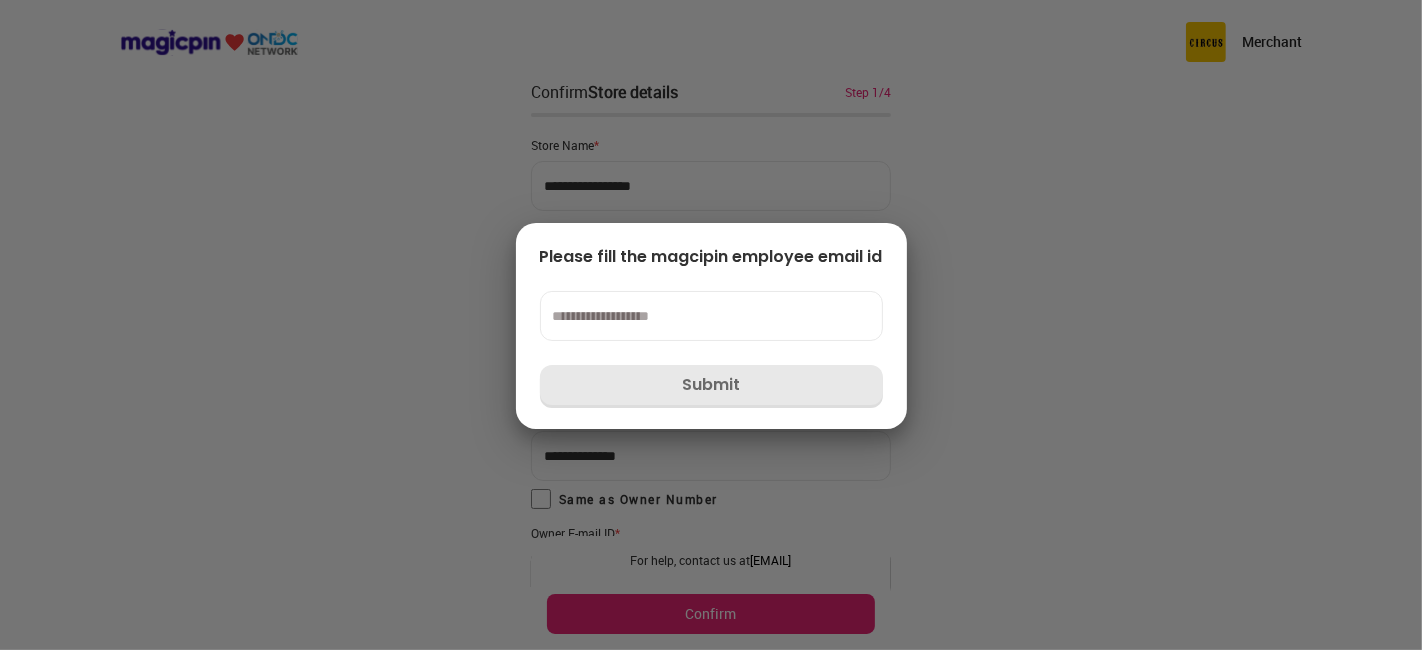 click at bounding box center [711, 316] 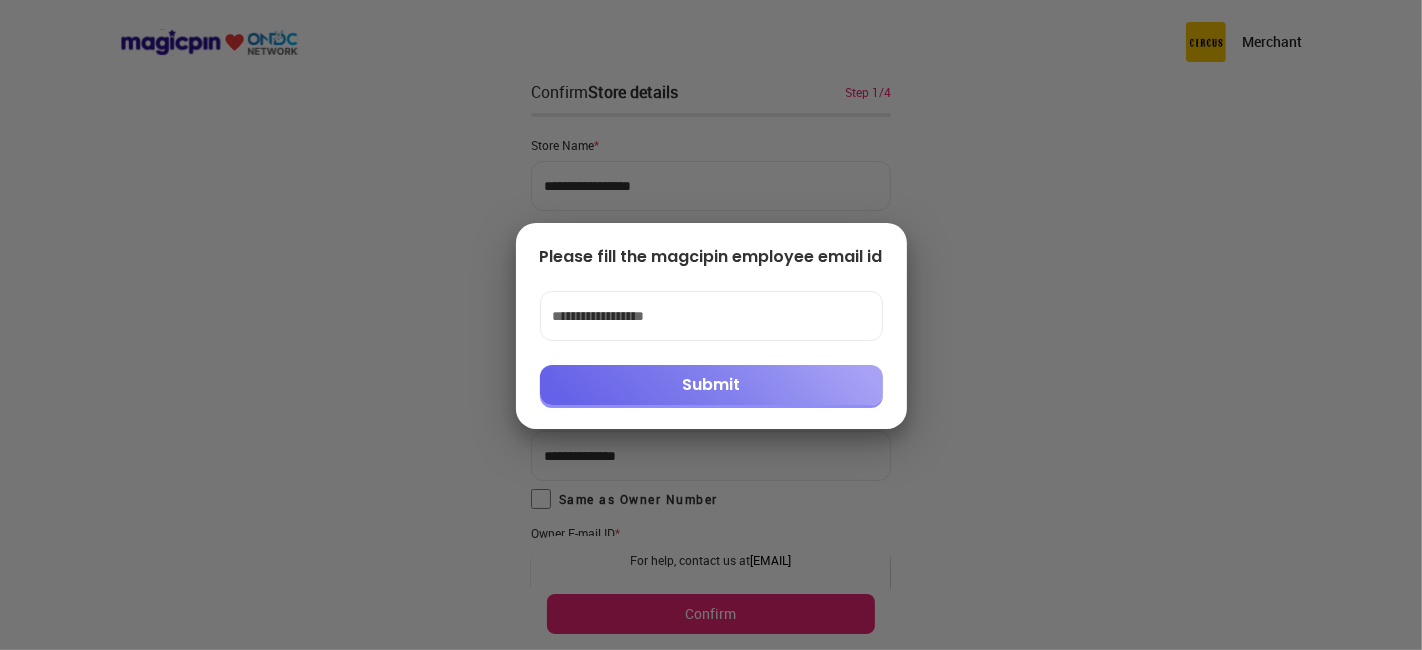 click on "Submit" at bounding box center (711, 385) 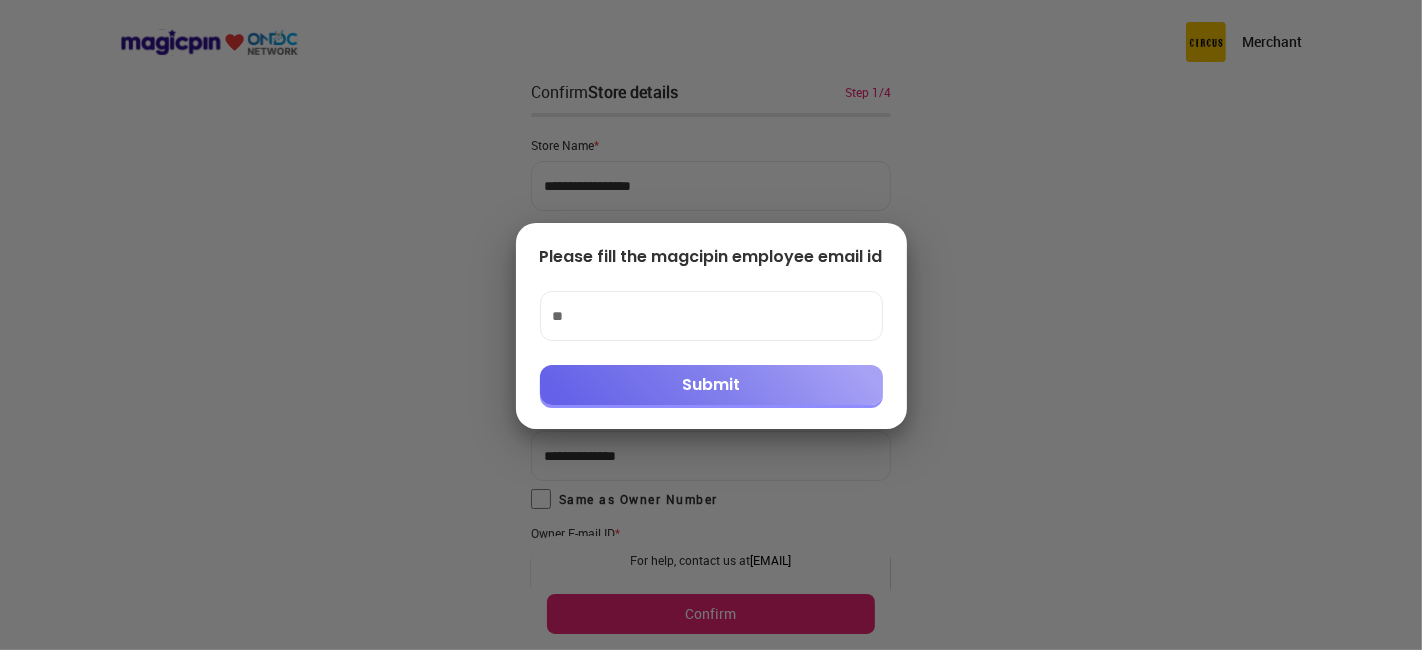 type on "*" 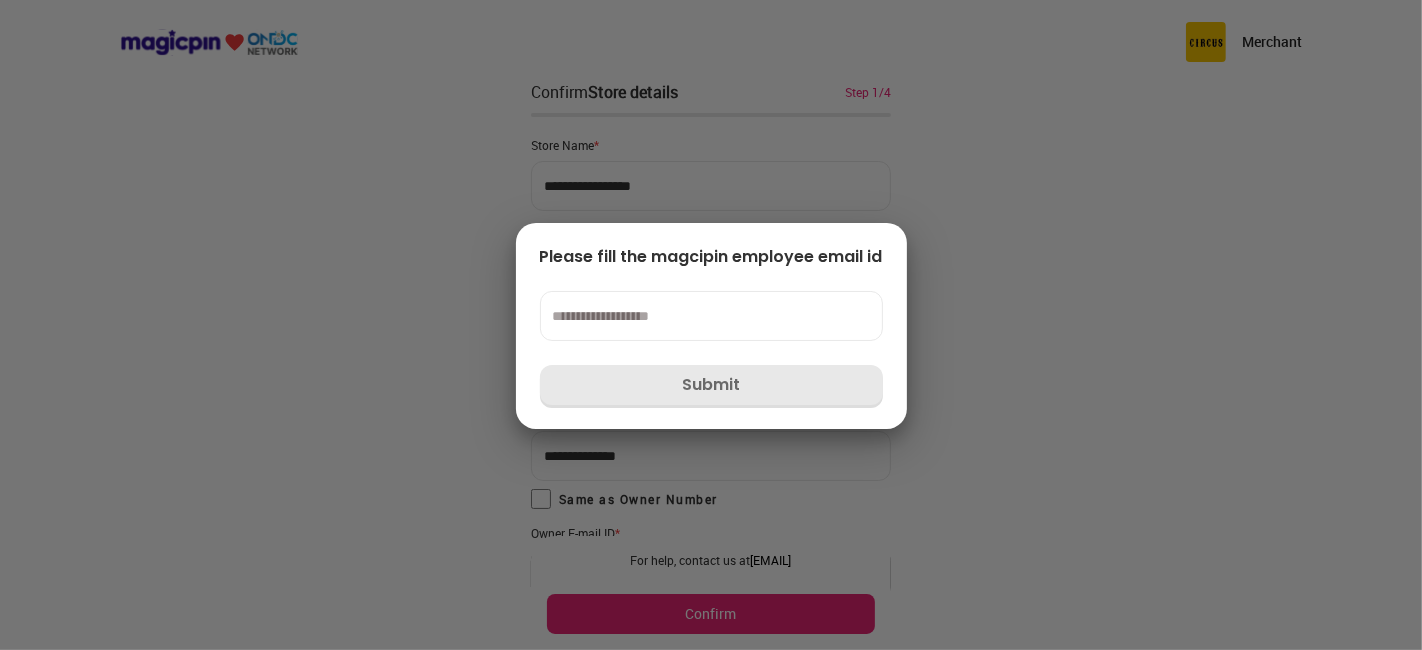 type 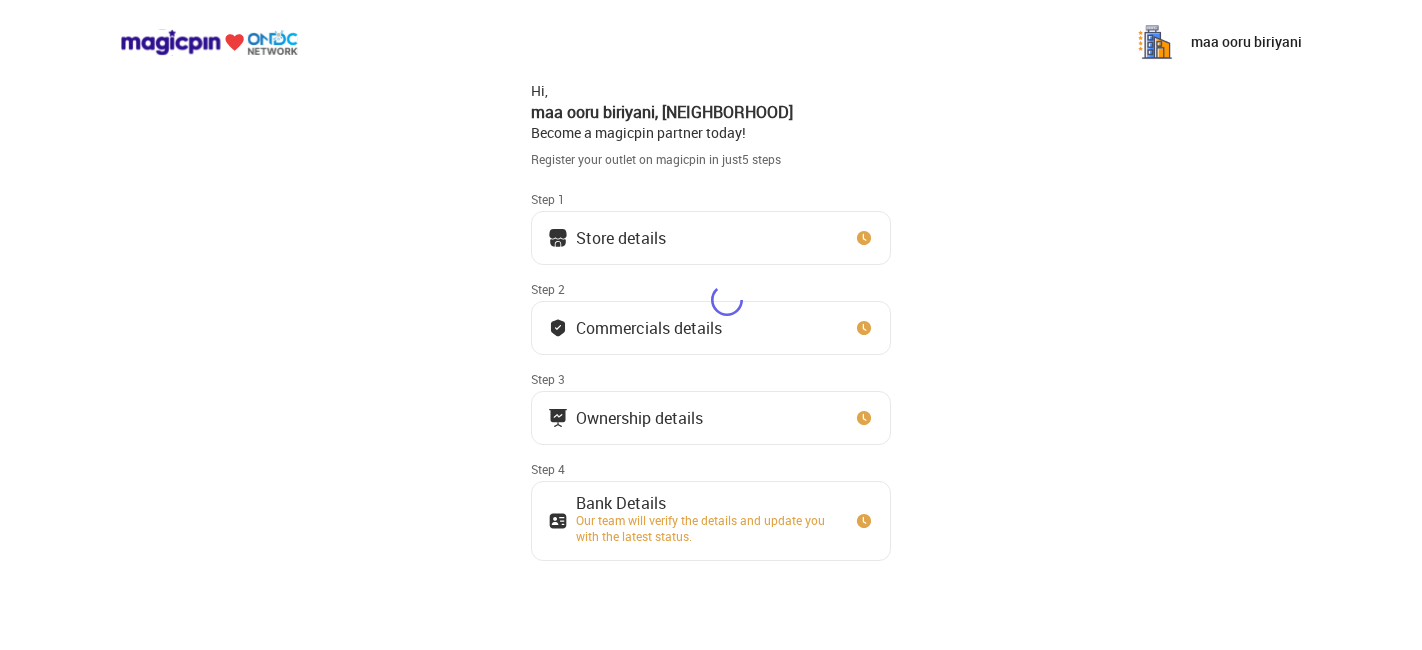 scroll, scrollTop: 0, scrollLeft: 0, axis: both 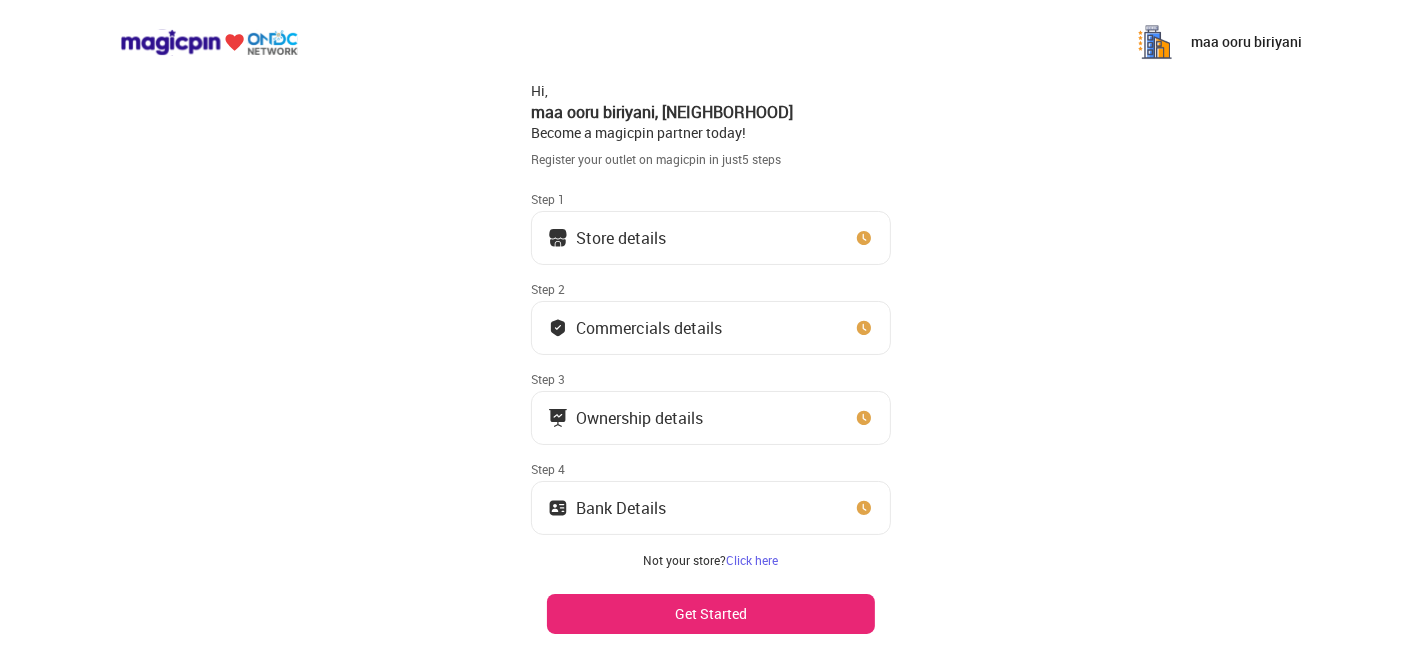 click on "Store details" at bounding box center [711, 238] 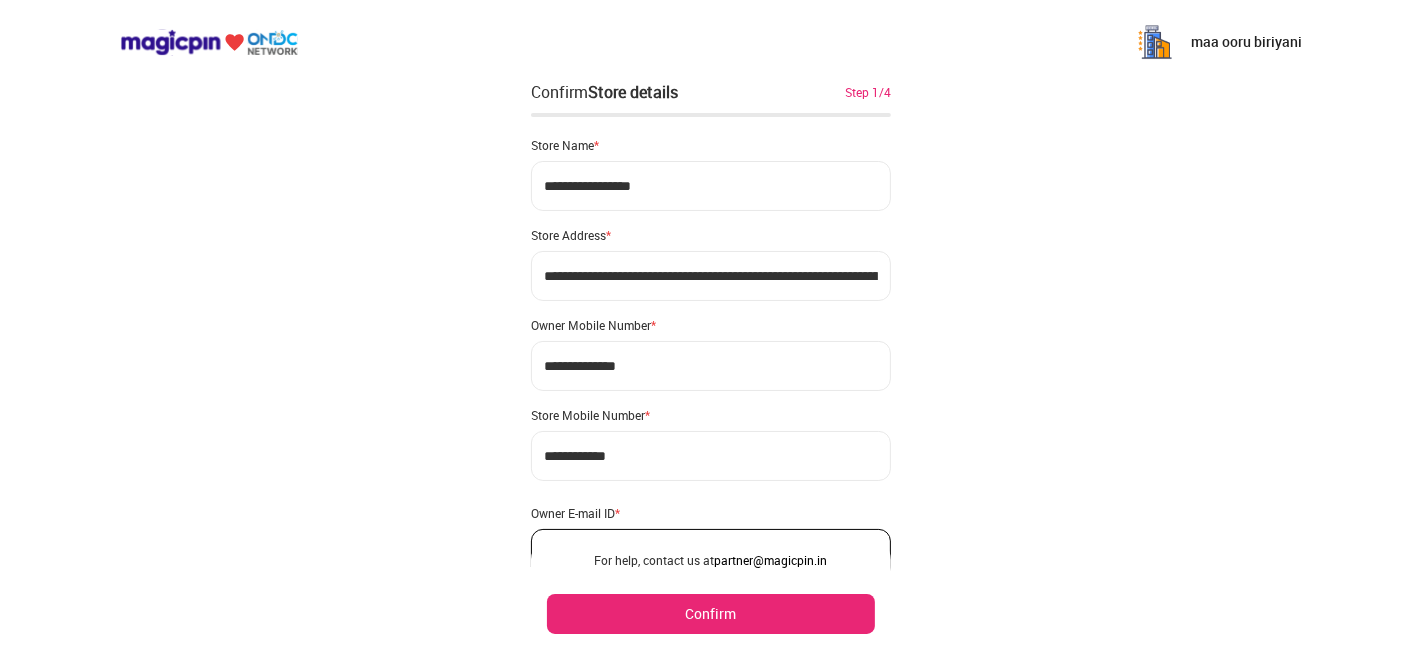click on "**********" at bounding box center [711, 379] 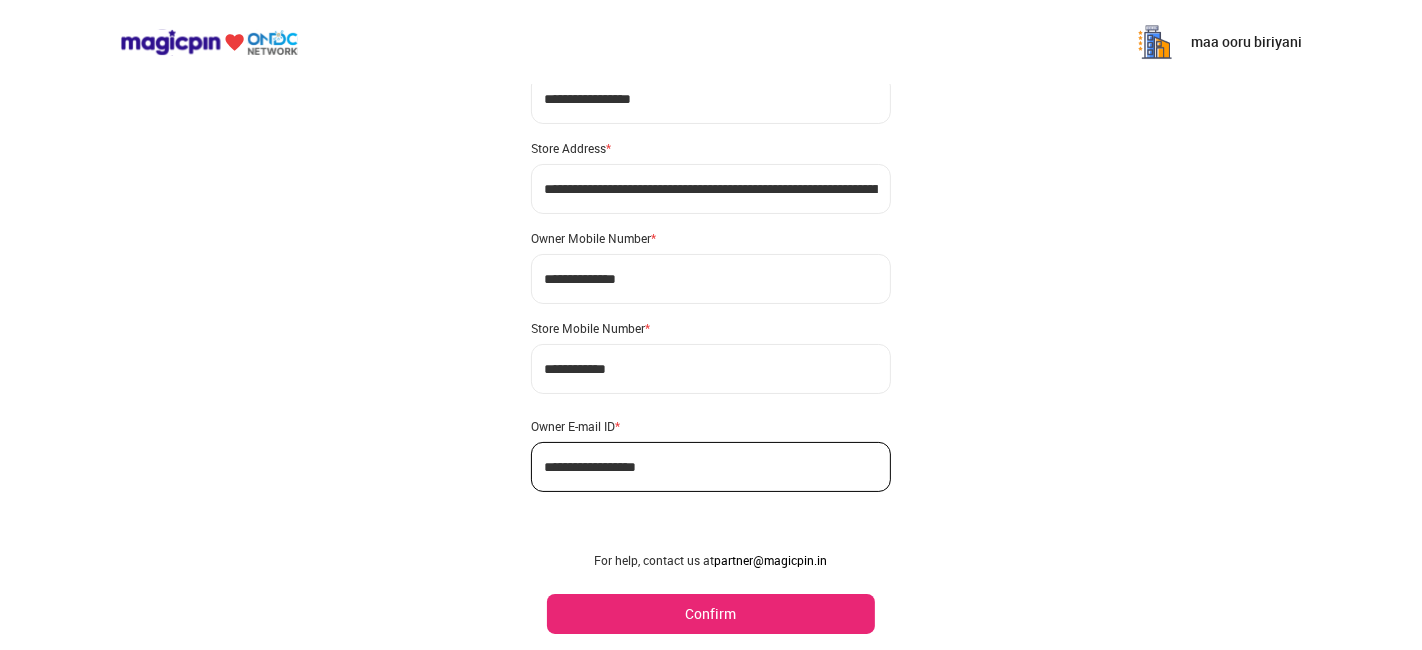 scroll, scrollTop: 105, scrollLeft: 0, axis: vertical 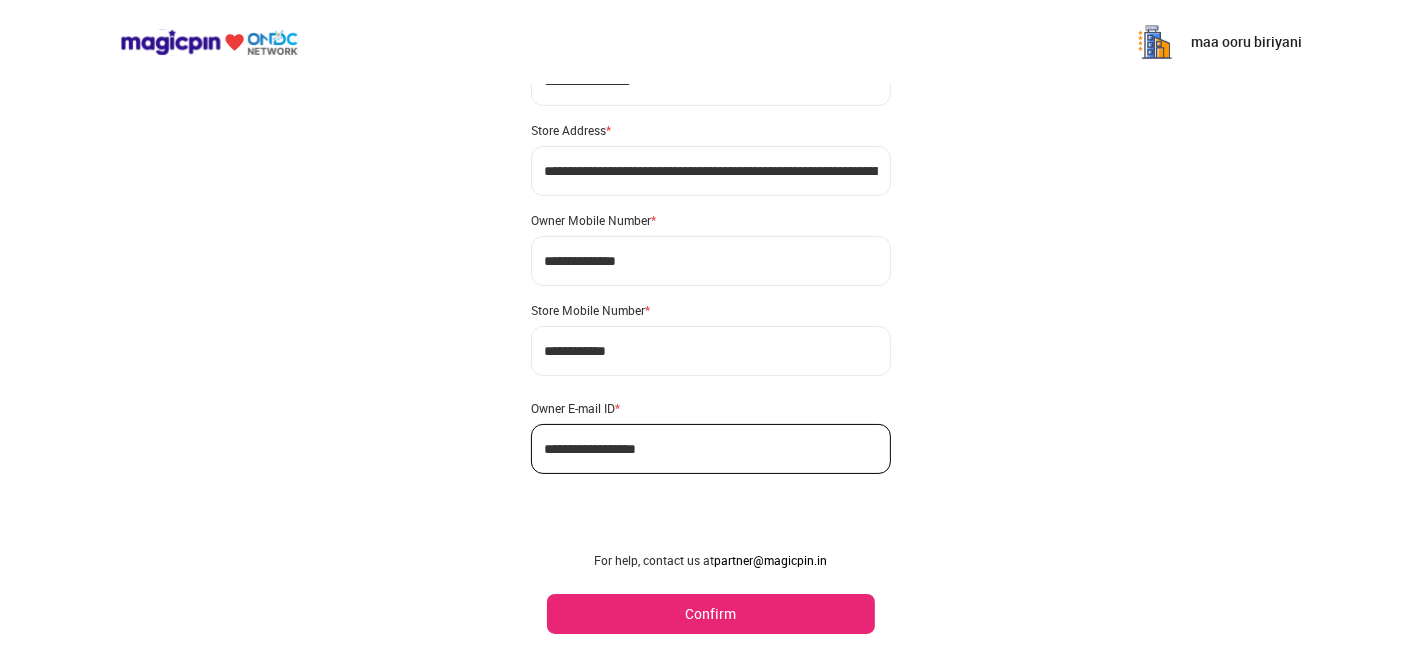 click on "Confirm" at bounding box center [711, 614] 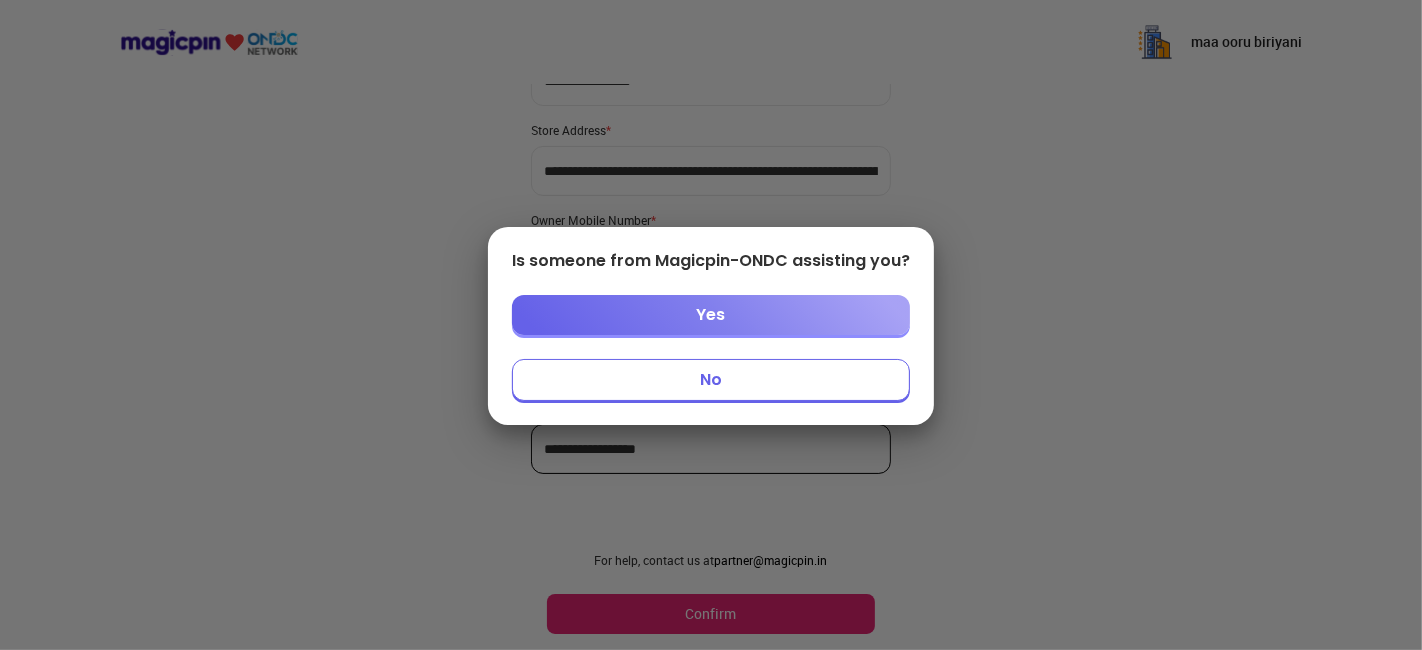 click on "No" at bounding box center [711, 380] 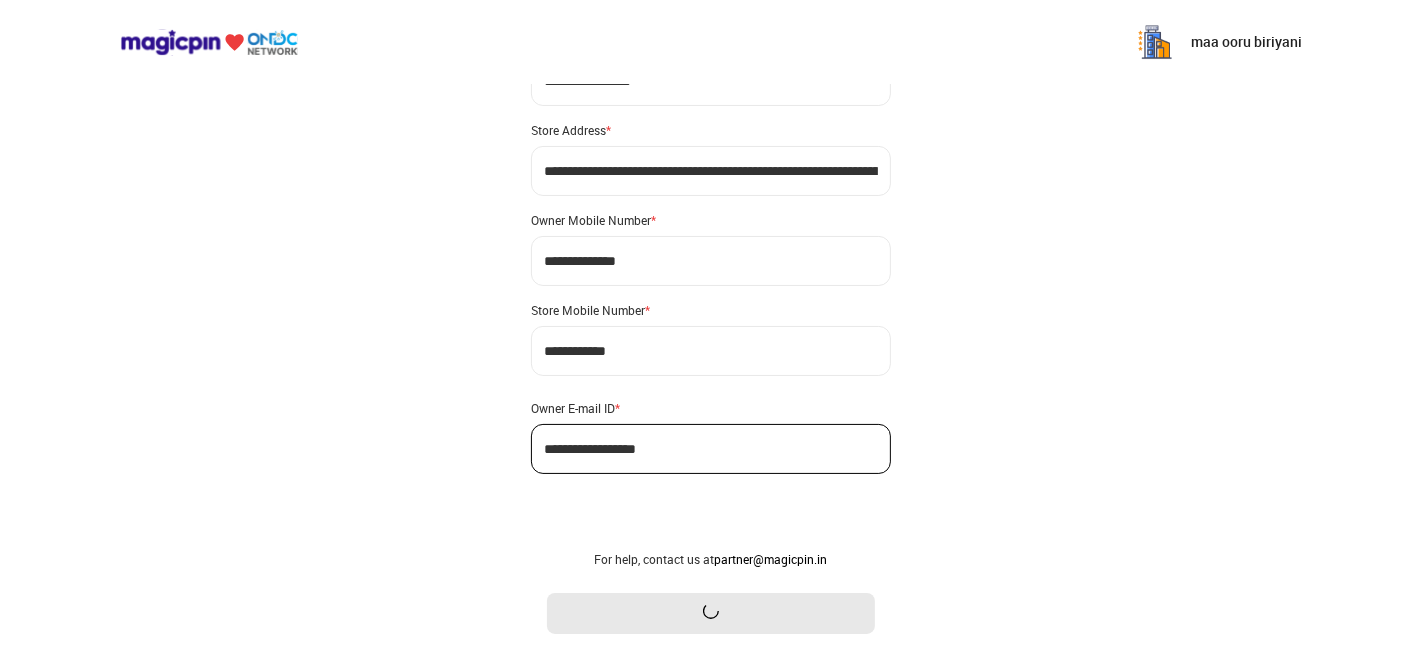 scroll, scrollTop: 0, scrollLeft: 0, axis: both 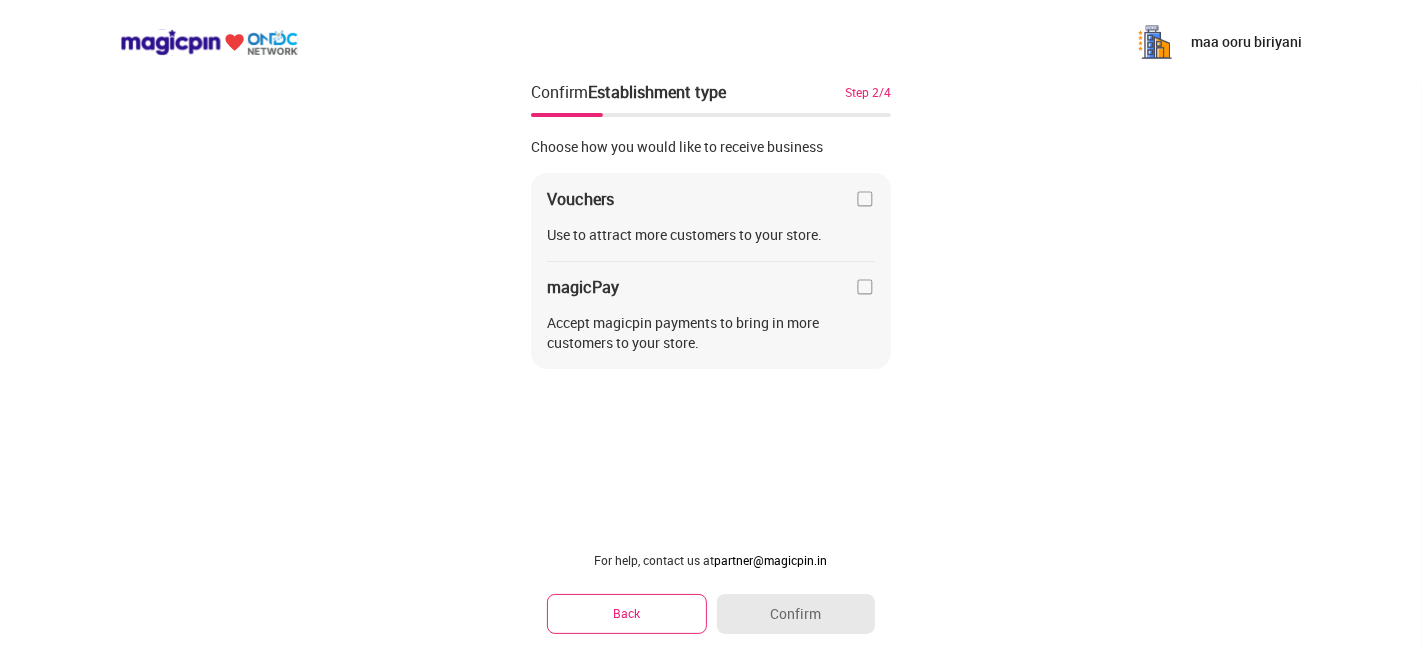click at bounding box center (865, 287) 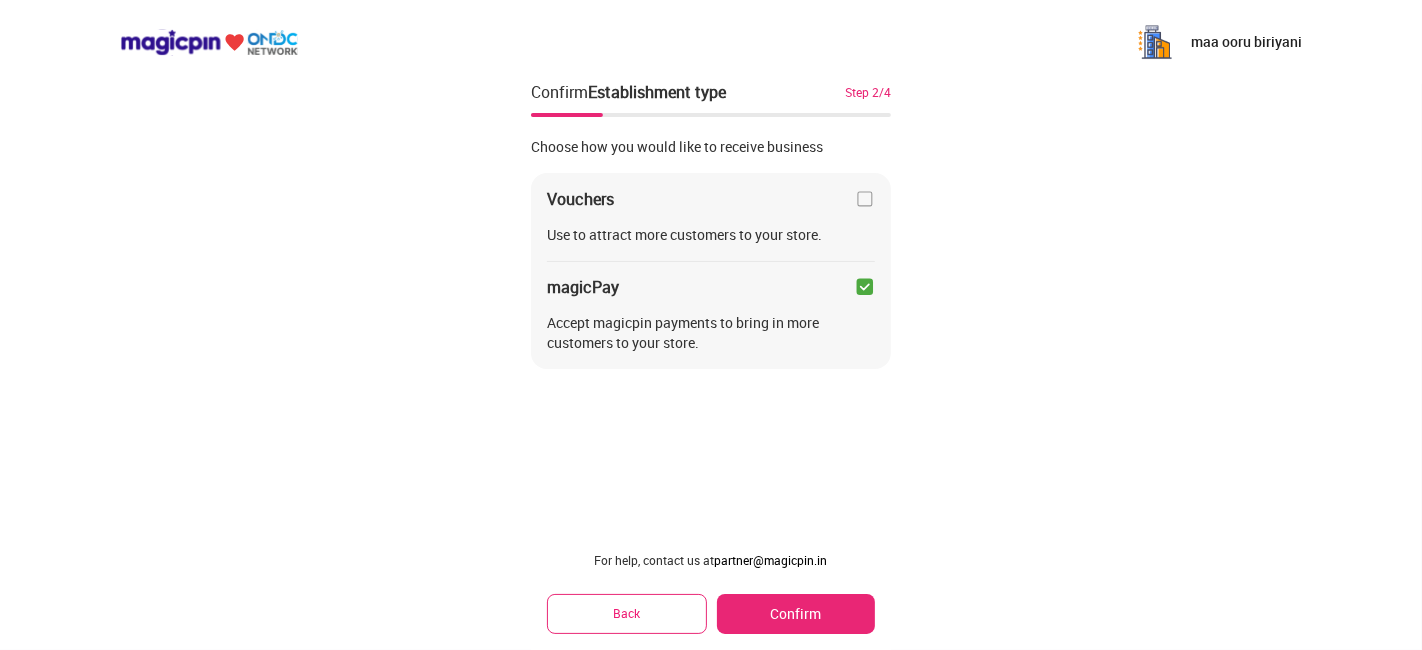 click on "Confirm" at bounding box center [796, 614] 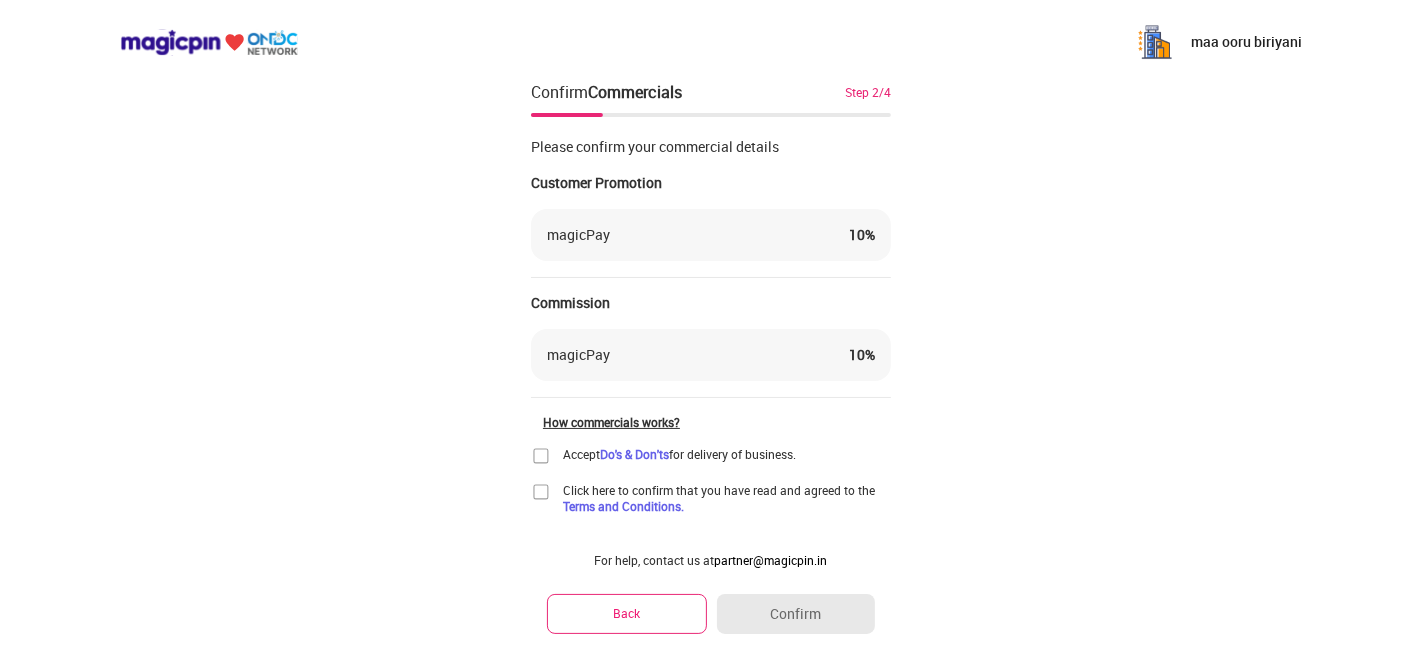 click at bounding box center (541, 456) 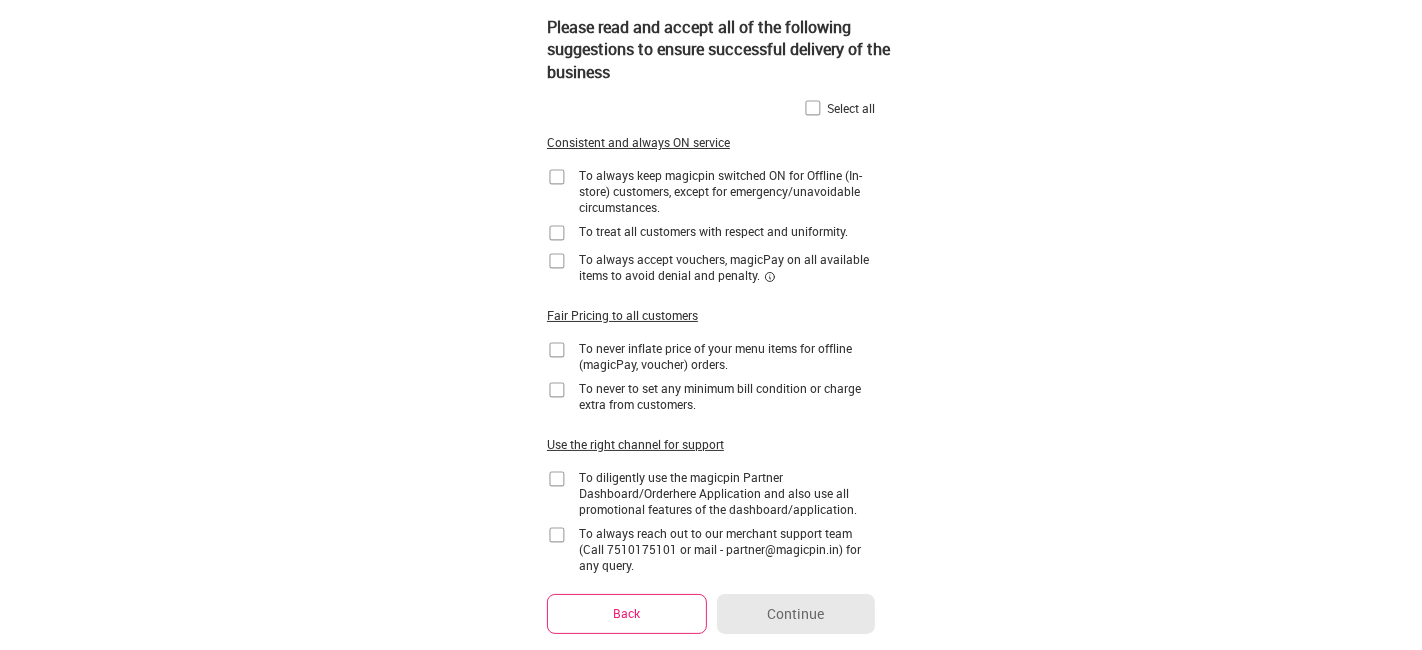 click at bounding box center [813, 108] 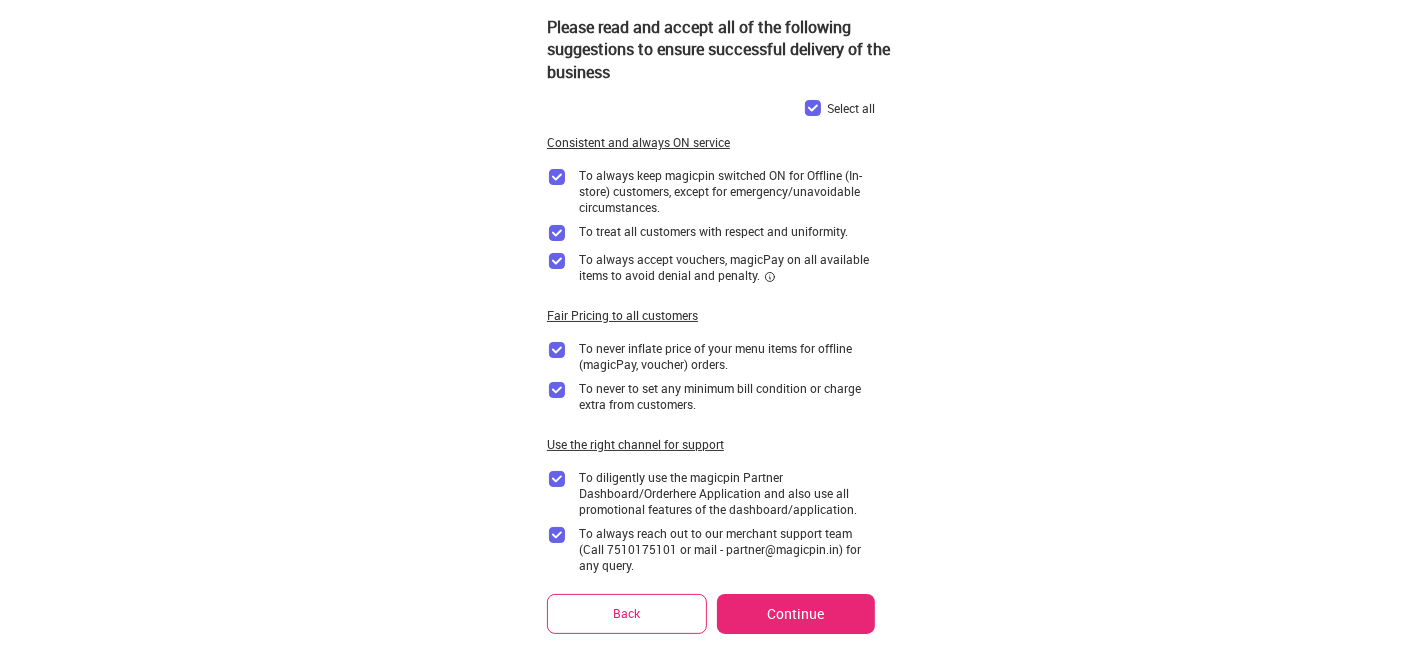 click on "Continue" at bounding box center [796, 614] 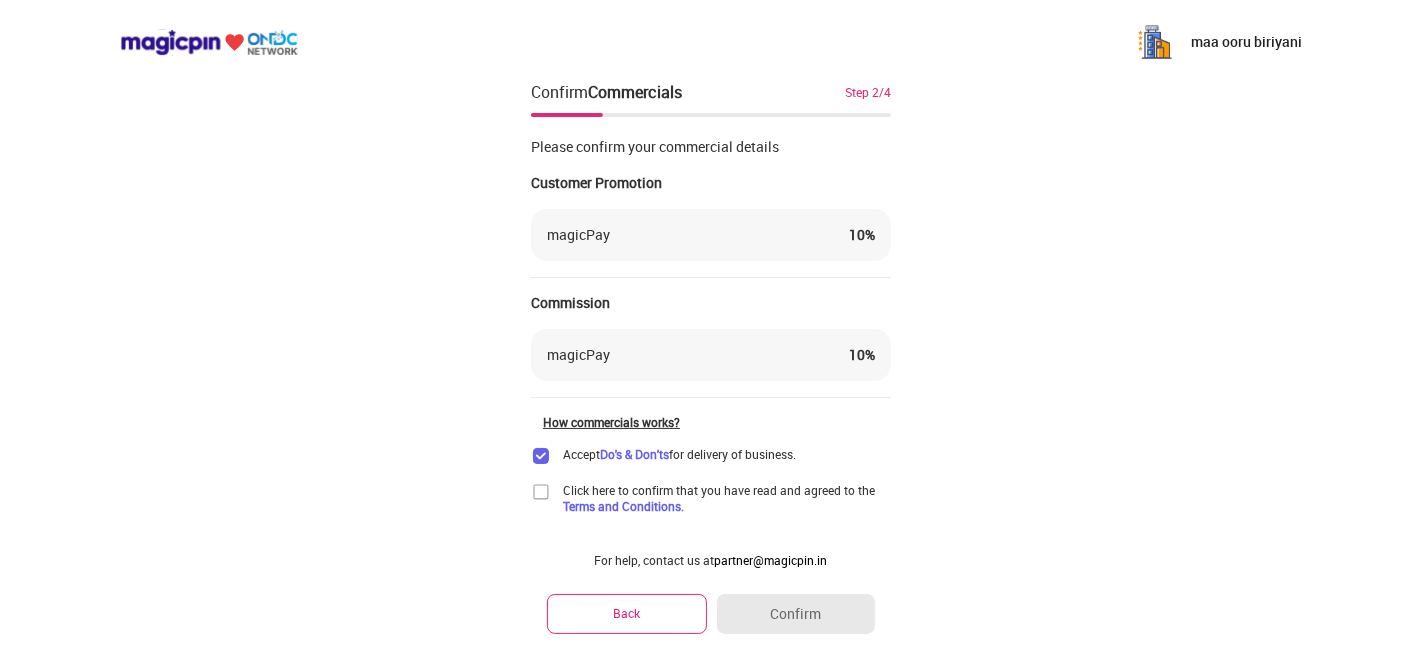 click at bounding box center (541, 492) 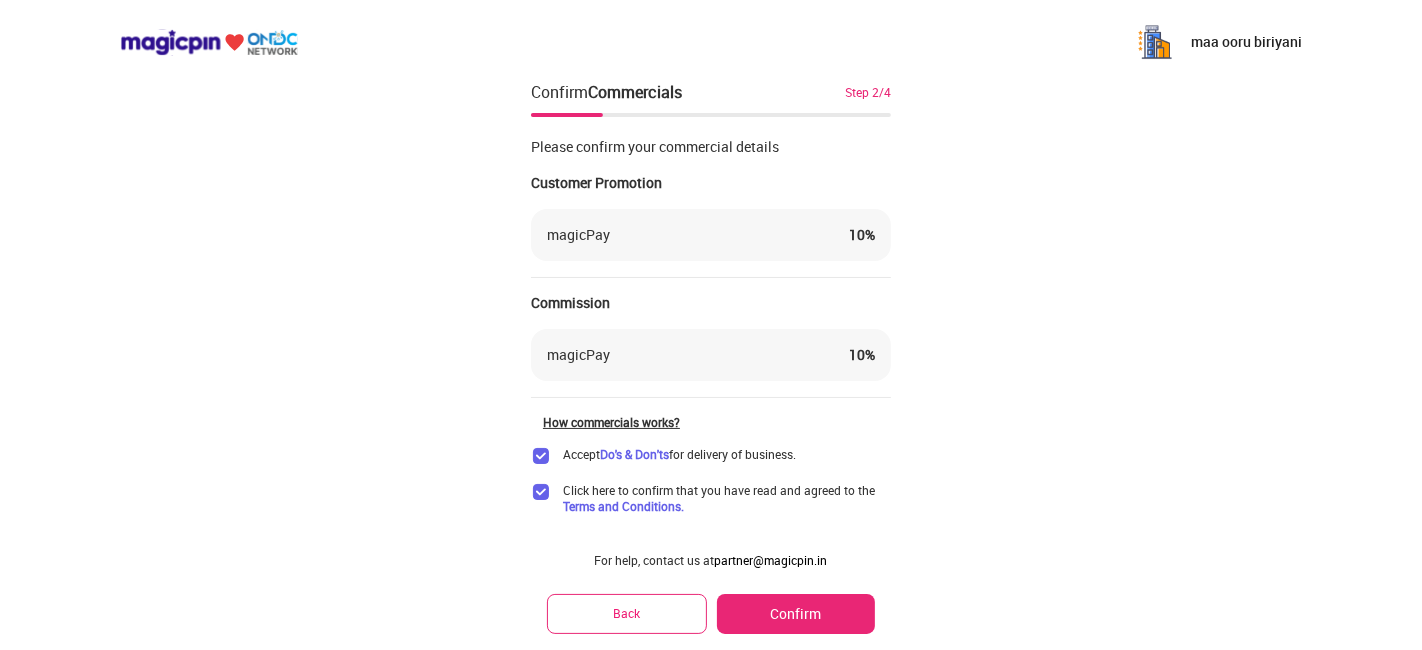 click on "Confirm" at bounding box center (796, 614) 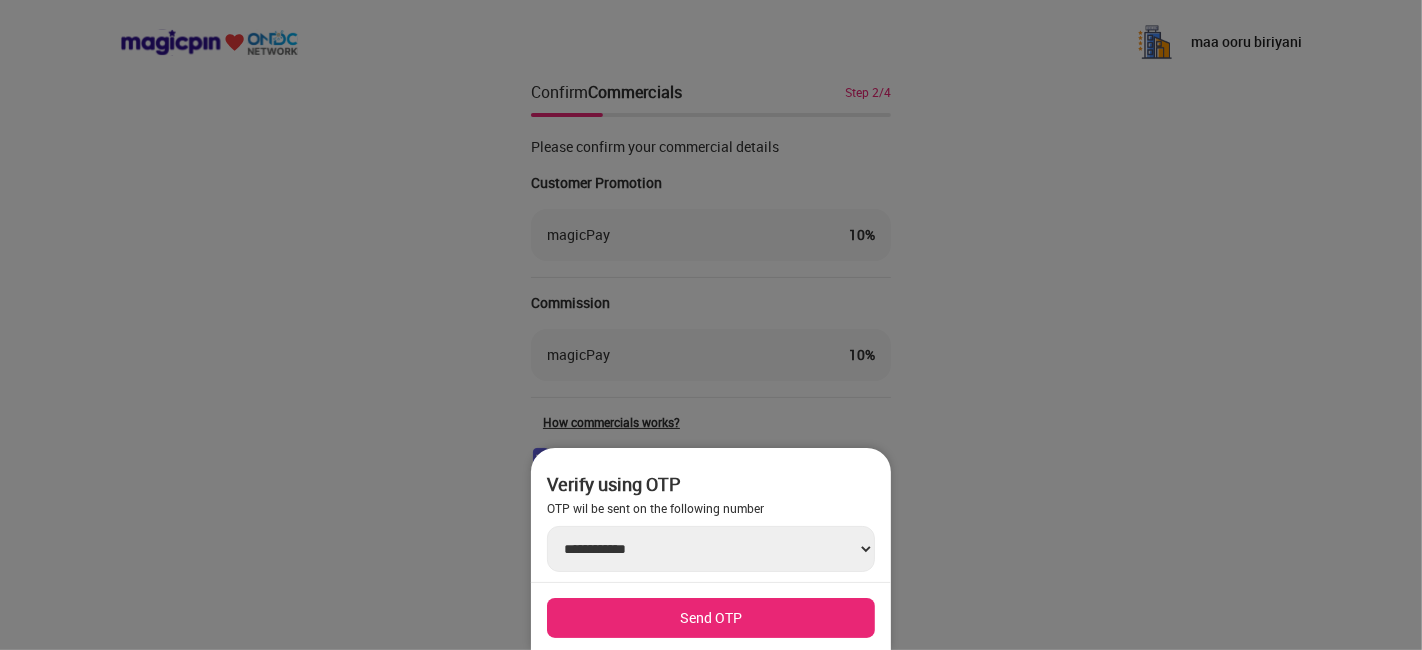 click on "Send OTP" at bounding box center [711, 618] 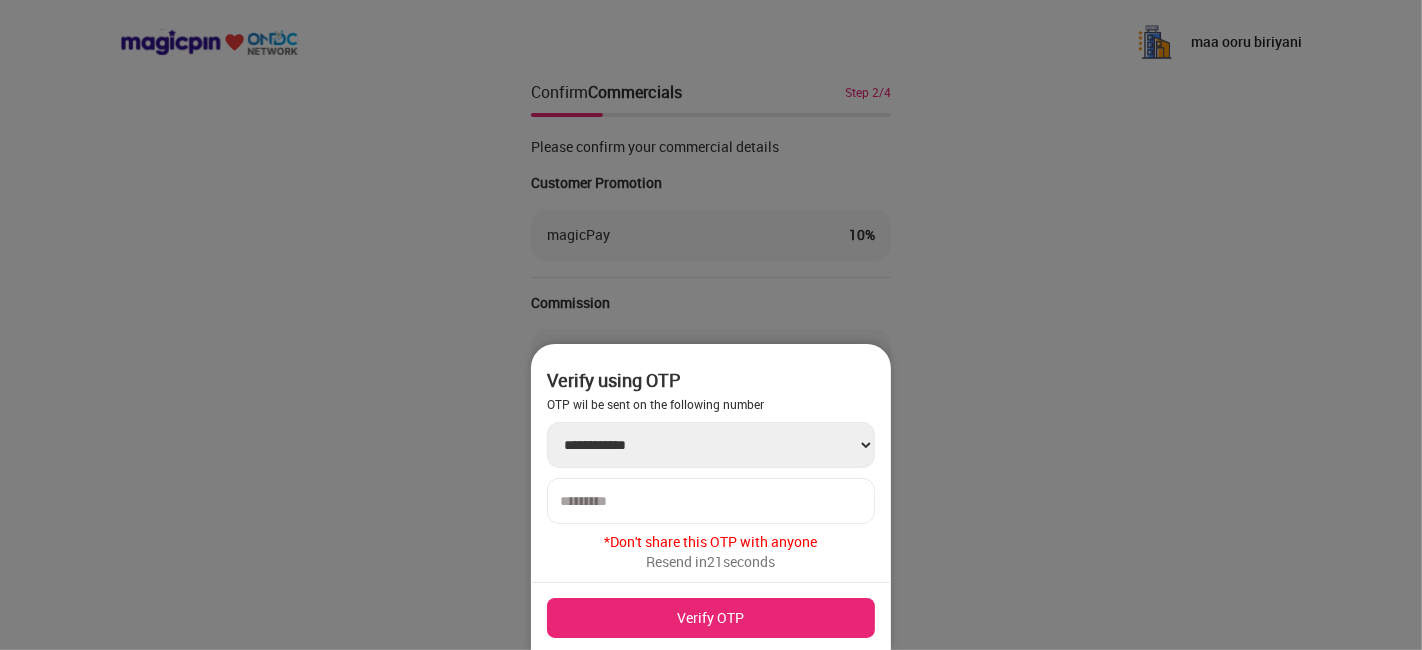 type 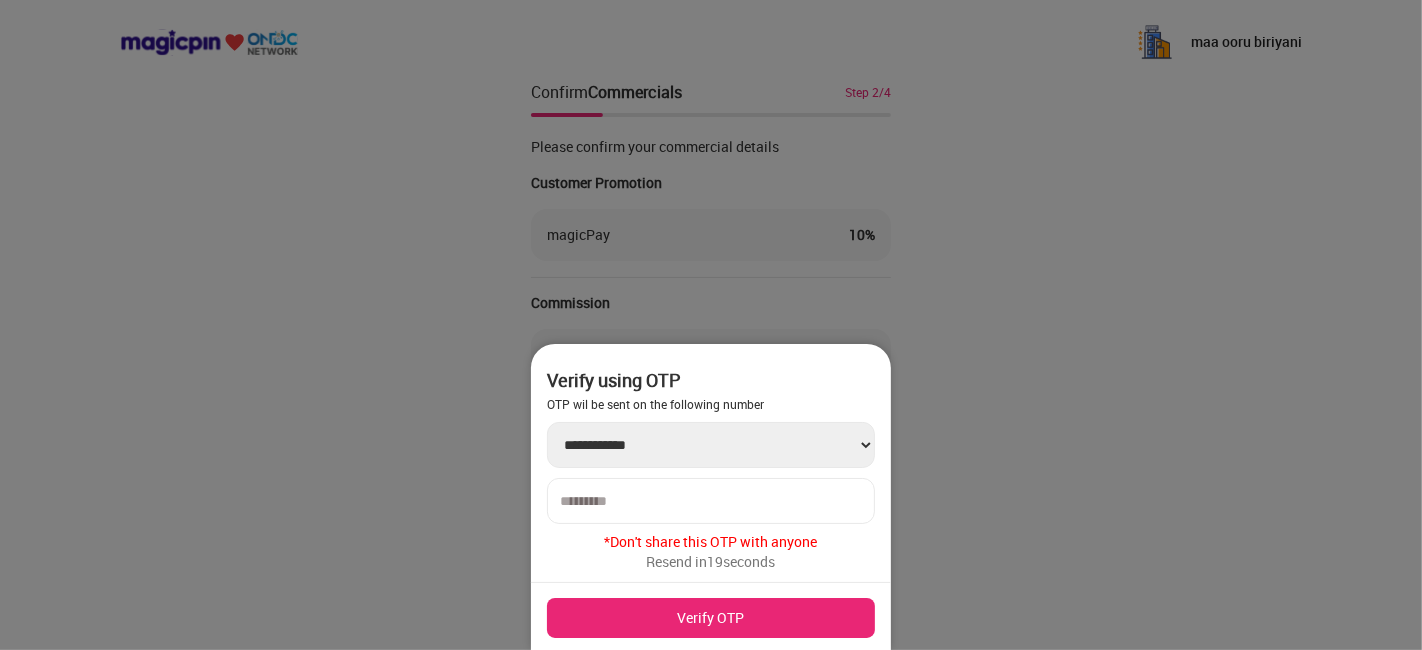 click at bounding box center (711, 501) 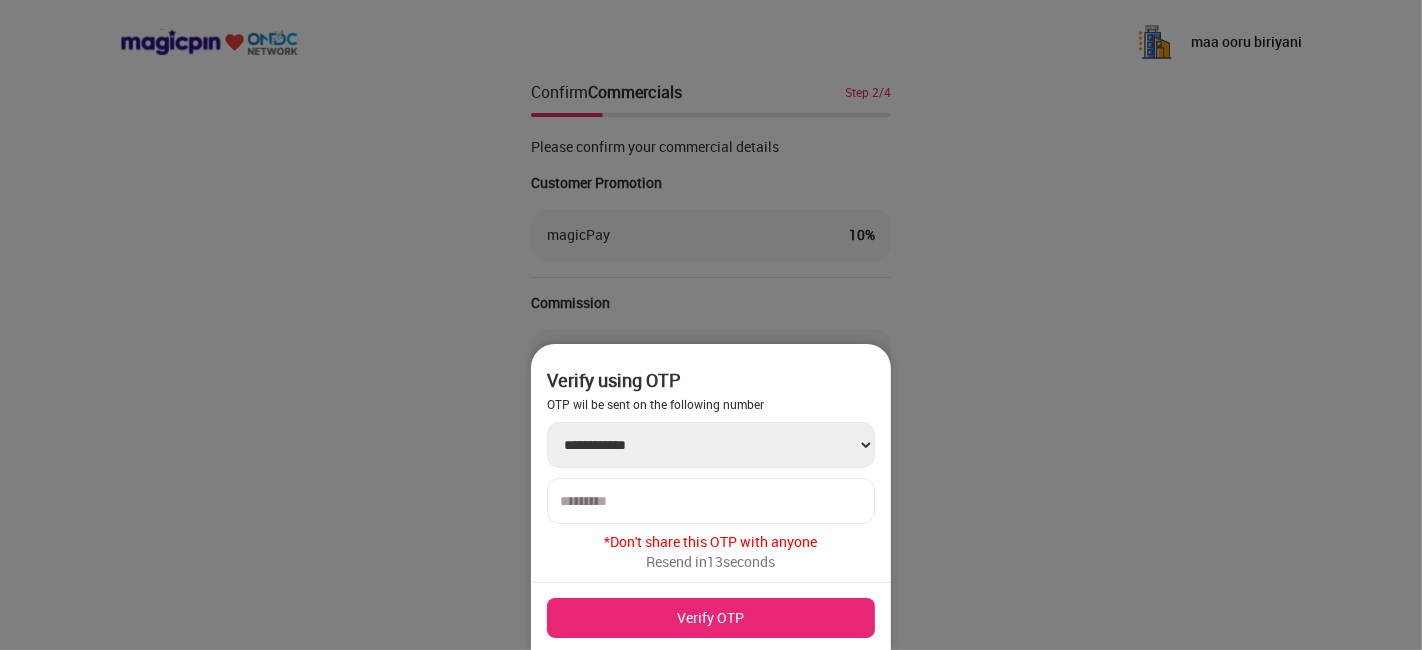type on "******" 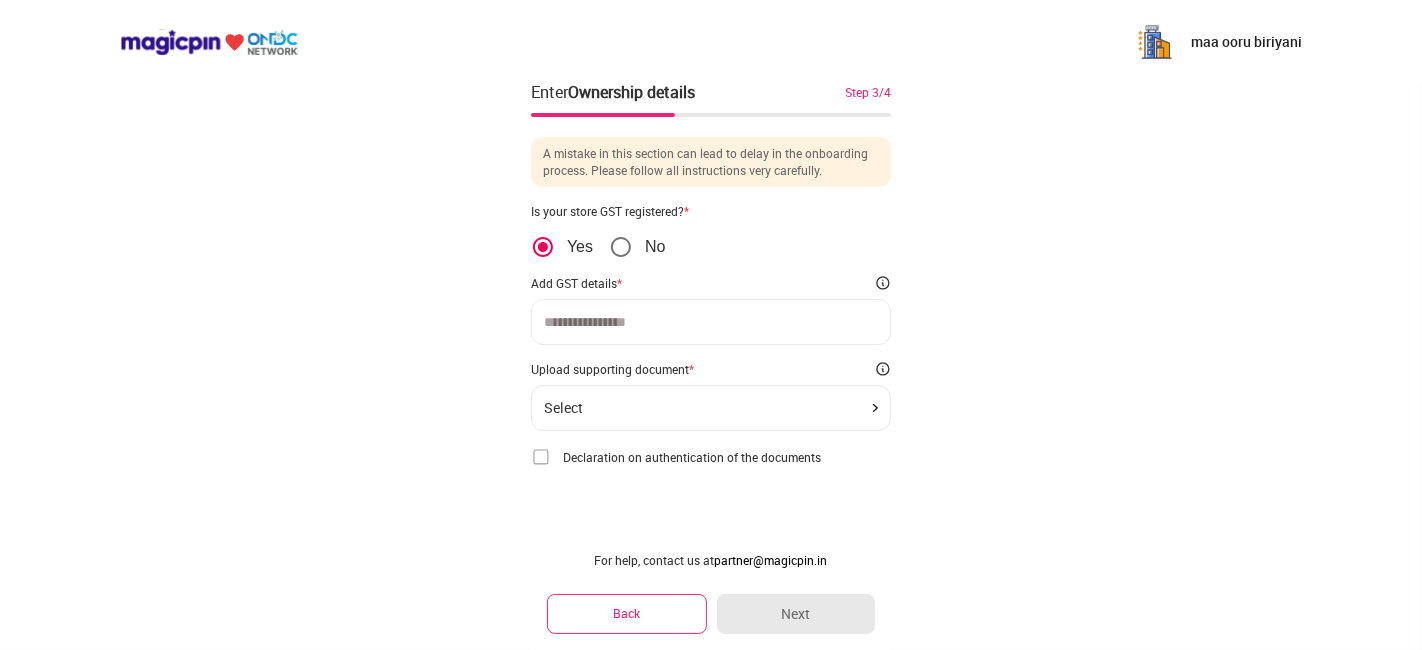 click at bounding box center [711, 322] 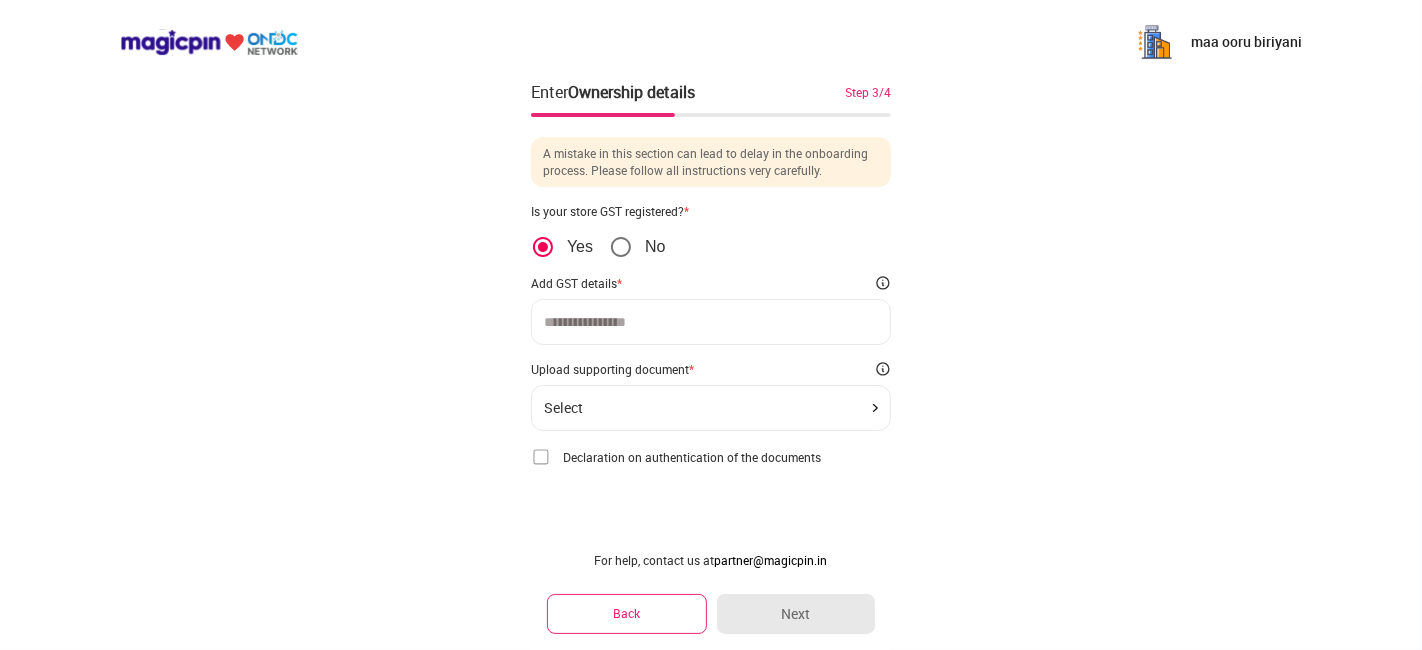 click on "Select" 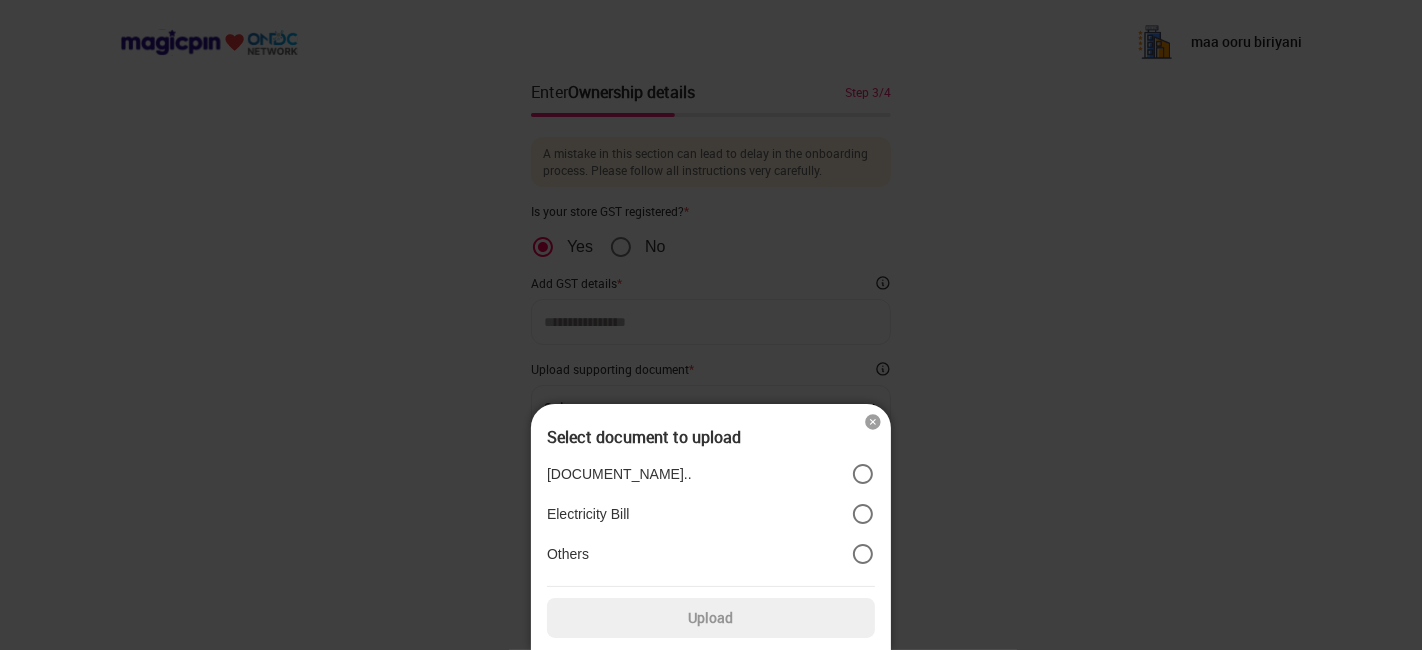 click on "Electricity Bill" at bounding box center (711, 514) 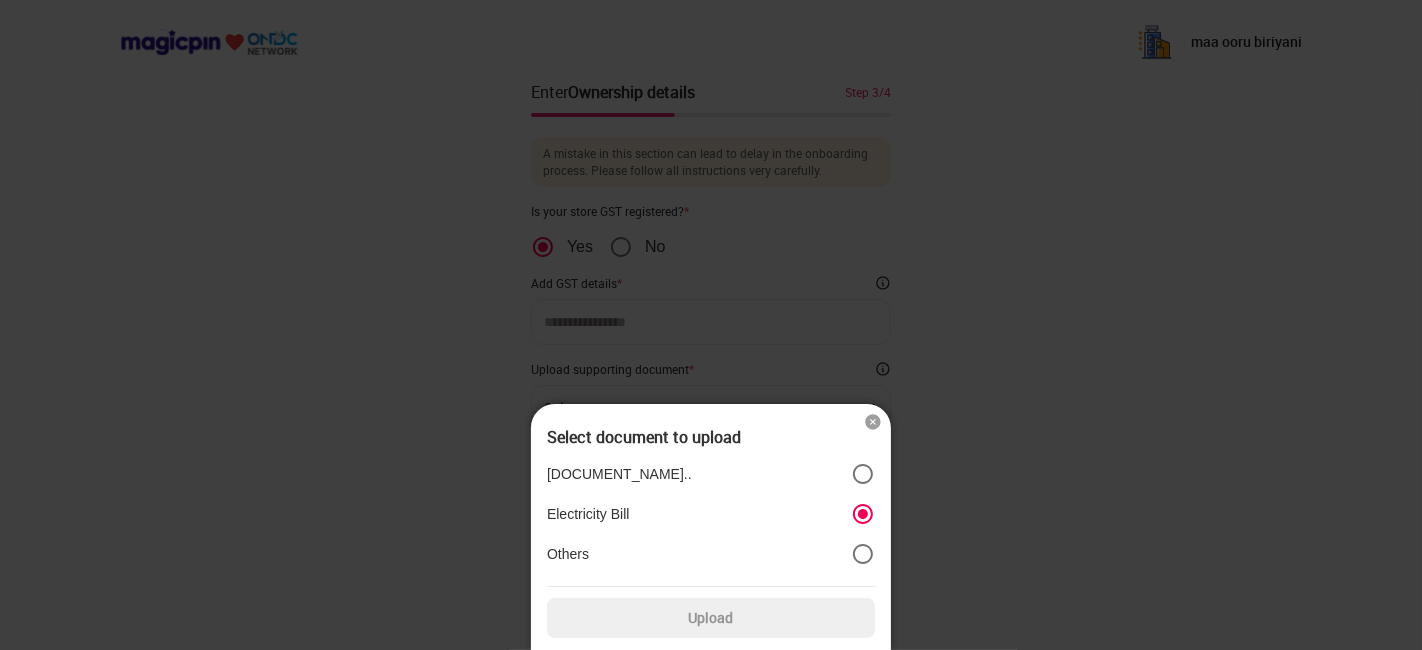click on "Others" at bounding box center (711, 554) 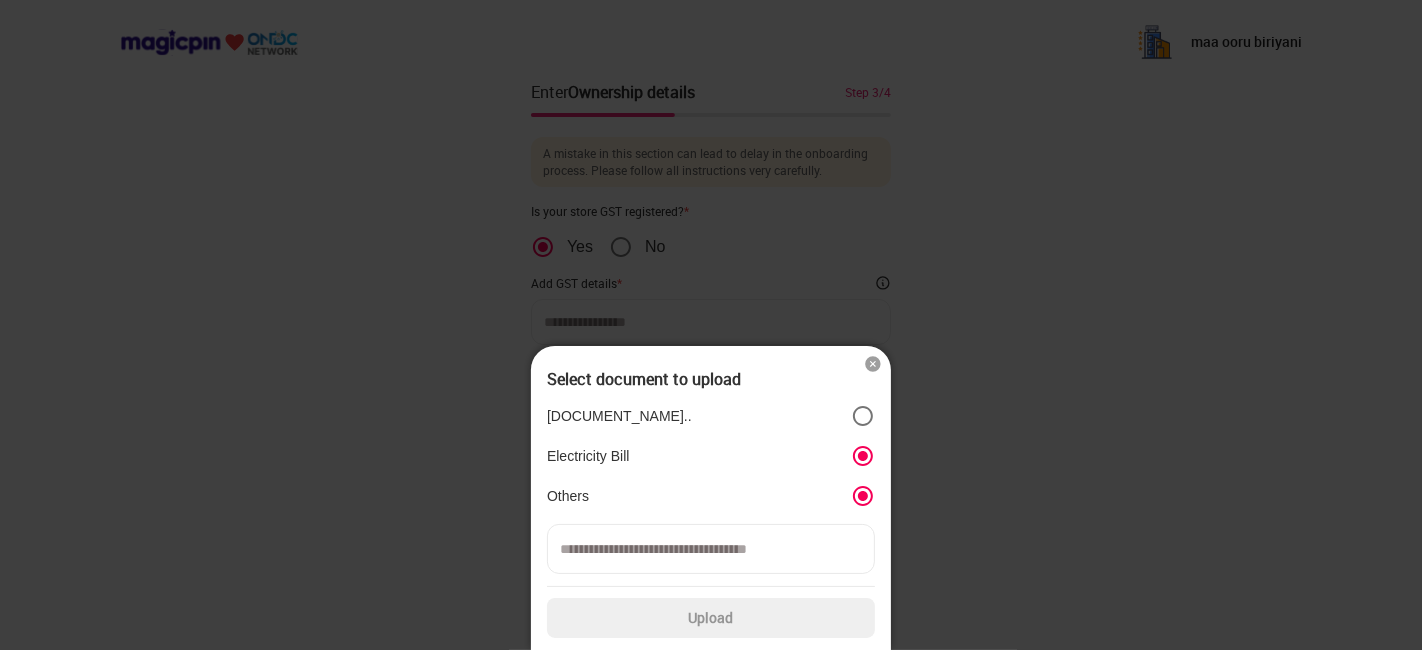 click at bounding box center (873, 364) 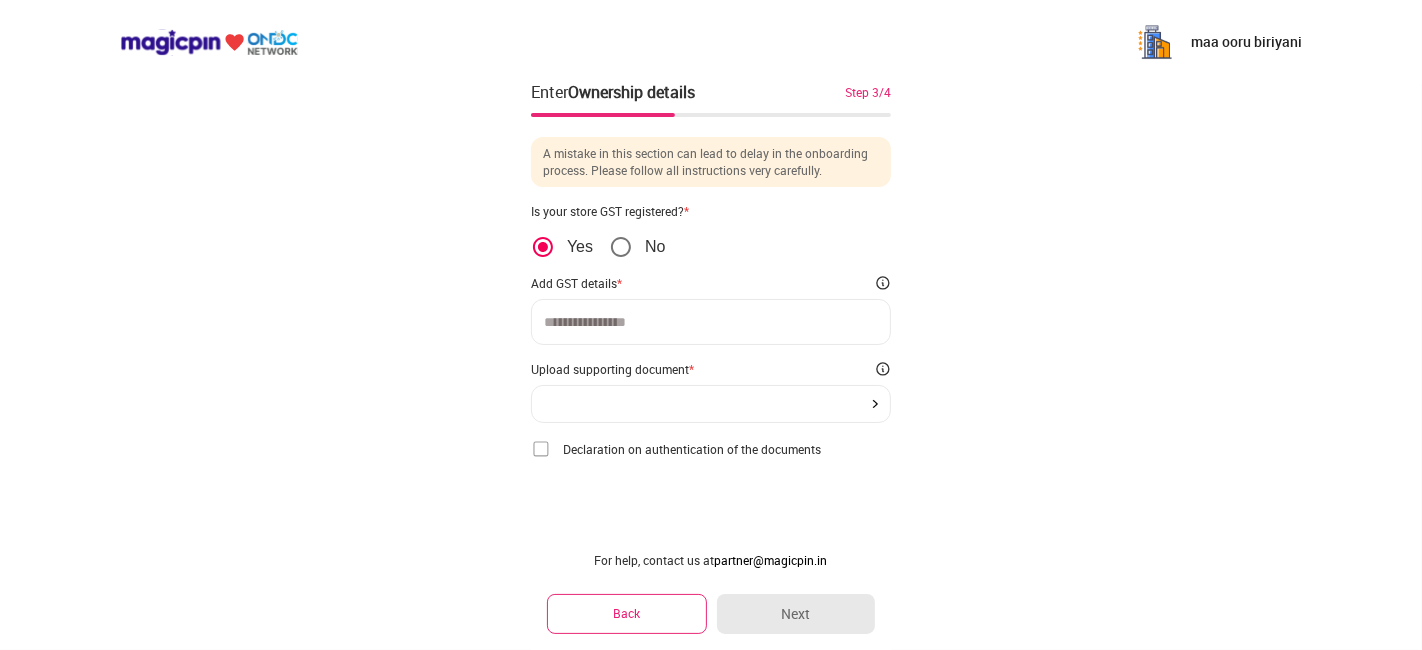 click 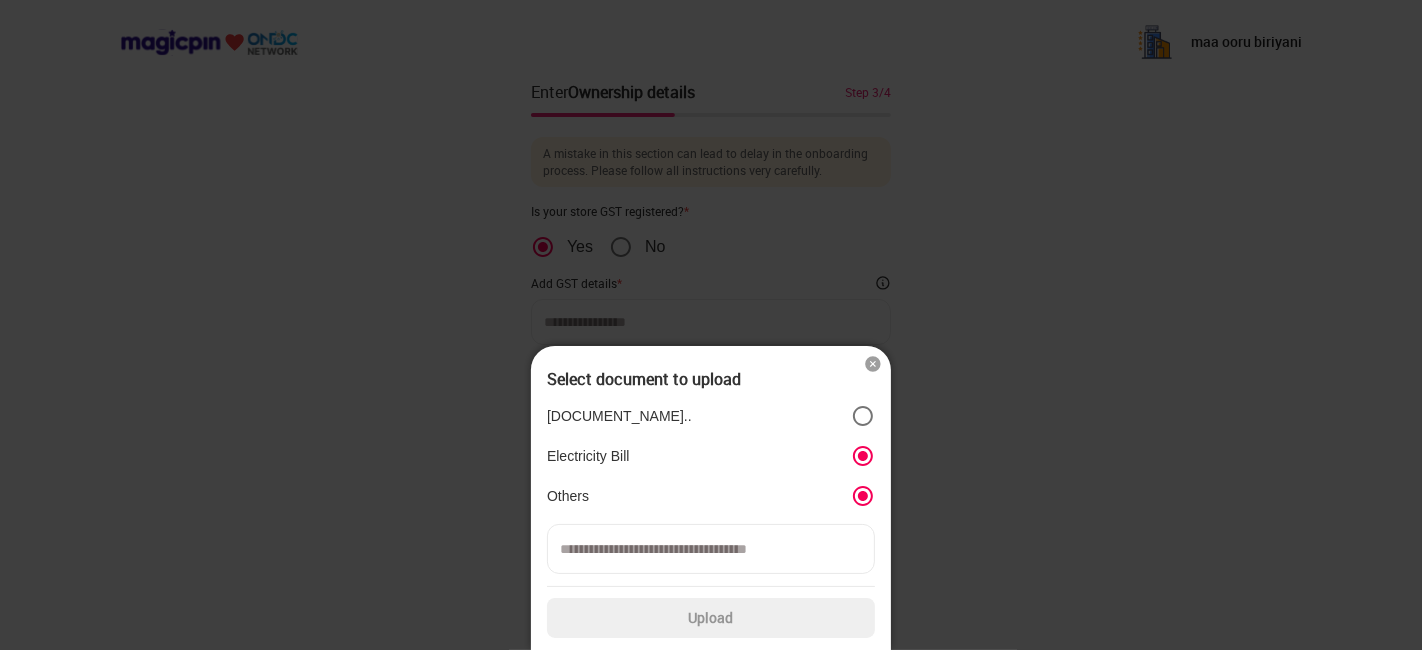 click at bounding box center [873, 364] 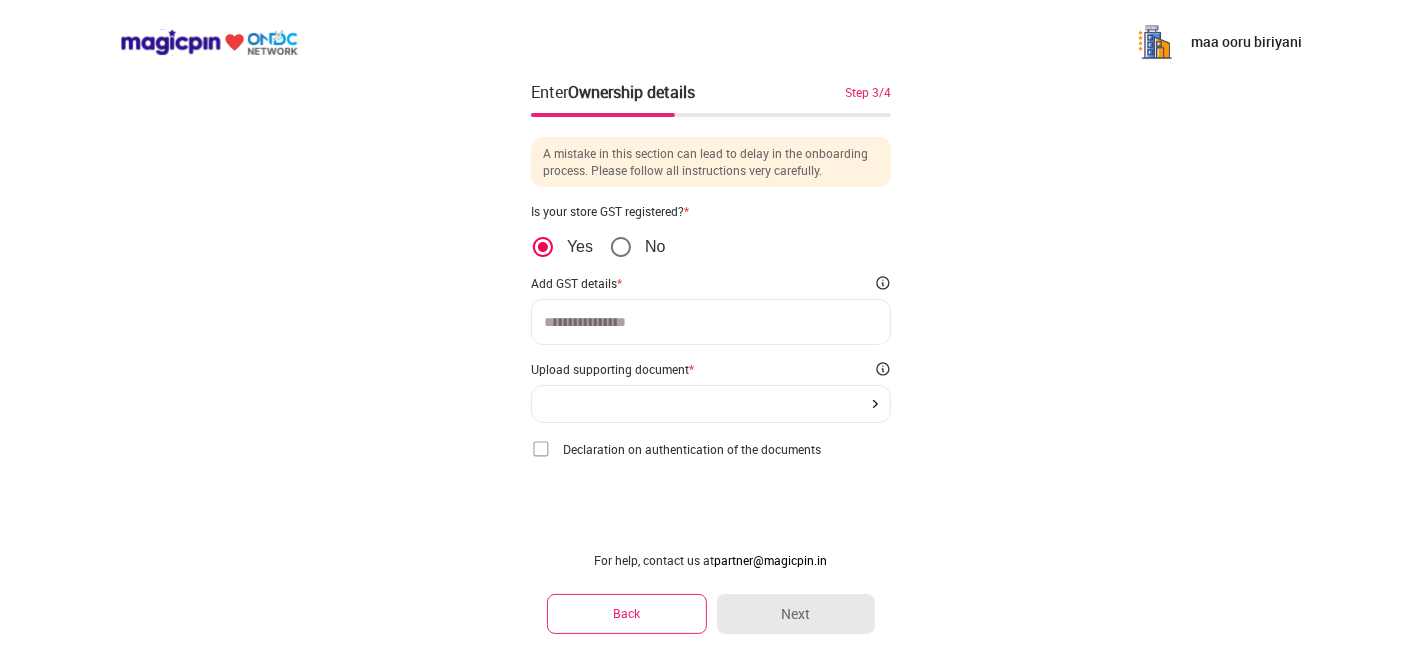 click 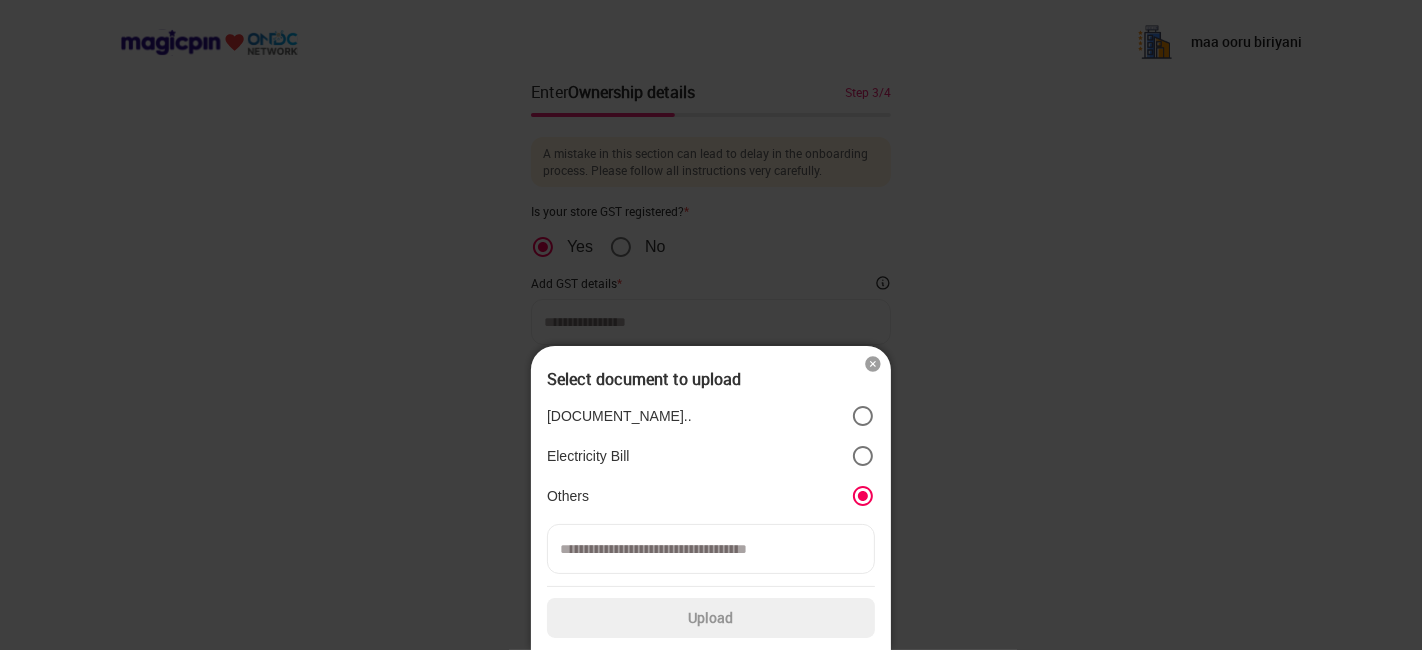 click at bounding box center (711, 549) 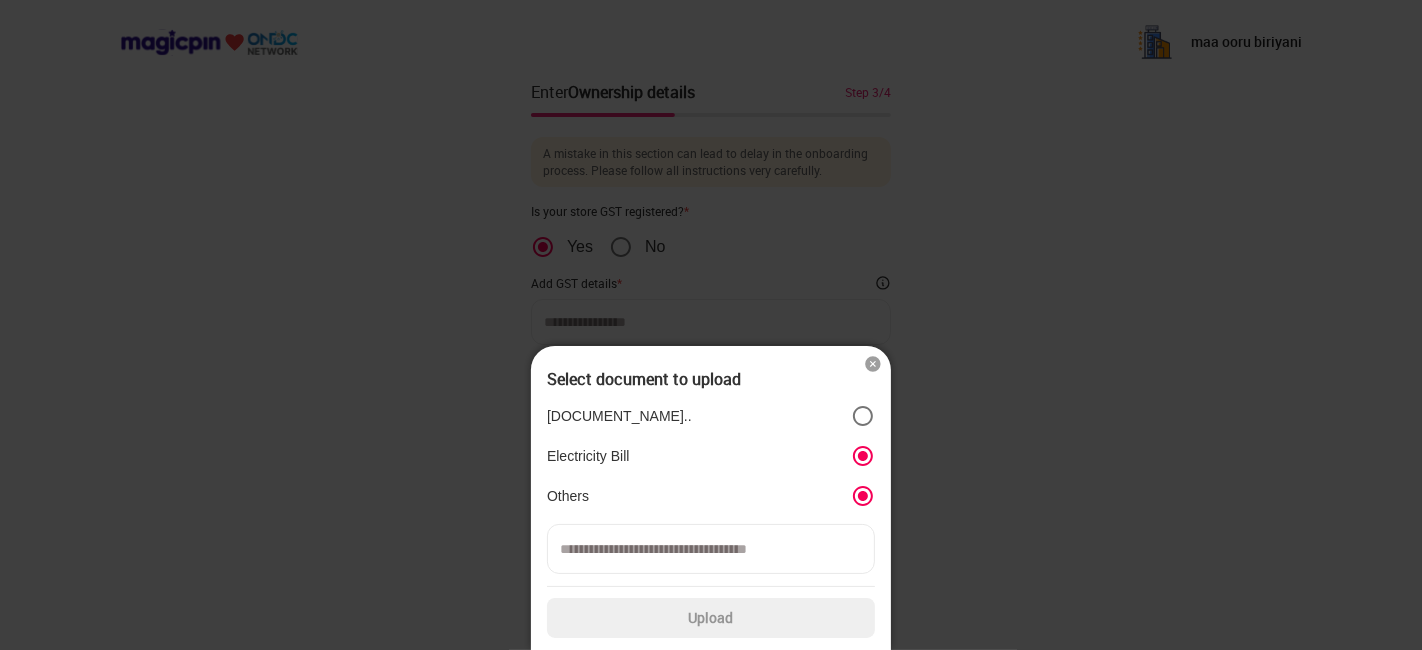 click on "Upload" at bounding box center [711, 618] 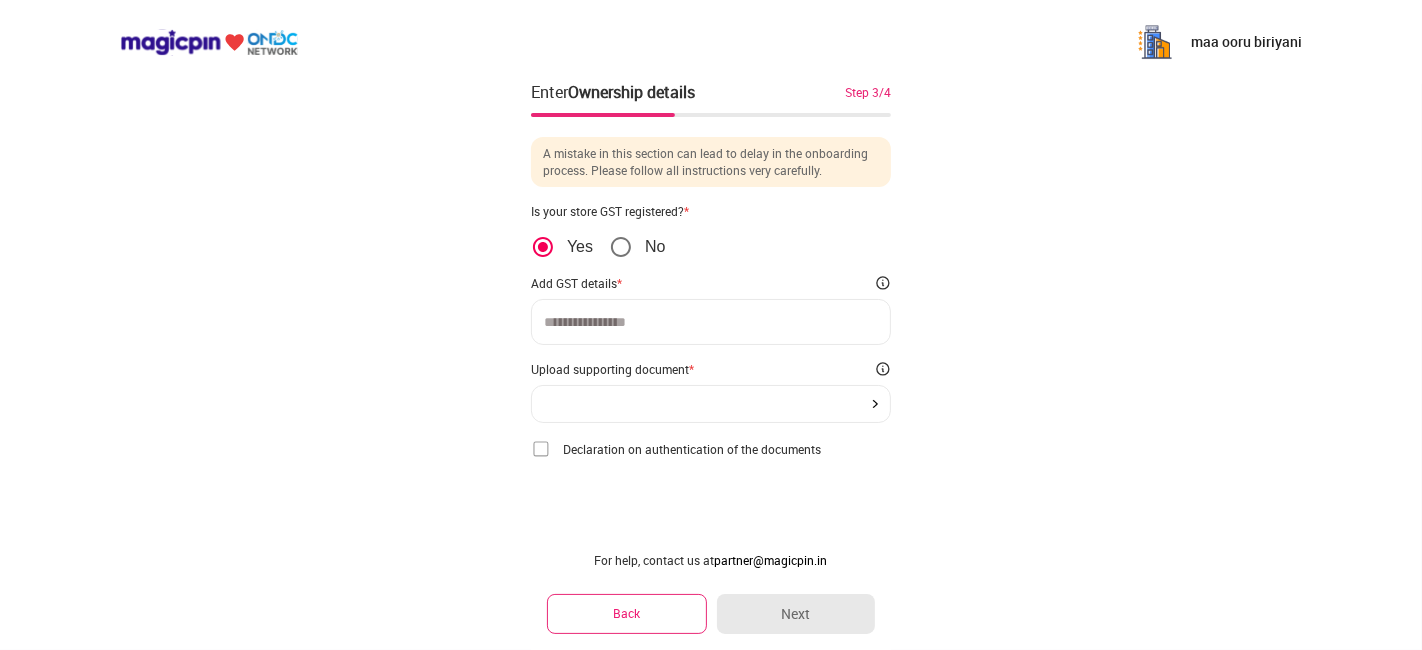 click at bounding box center [711, 322] 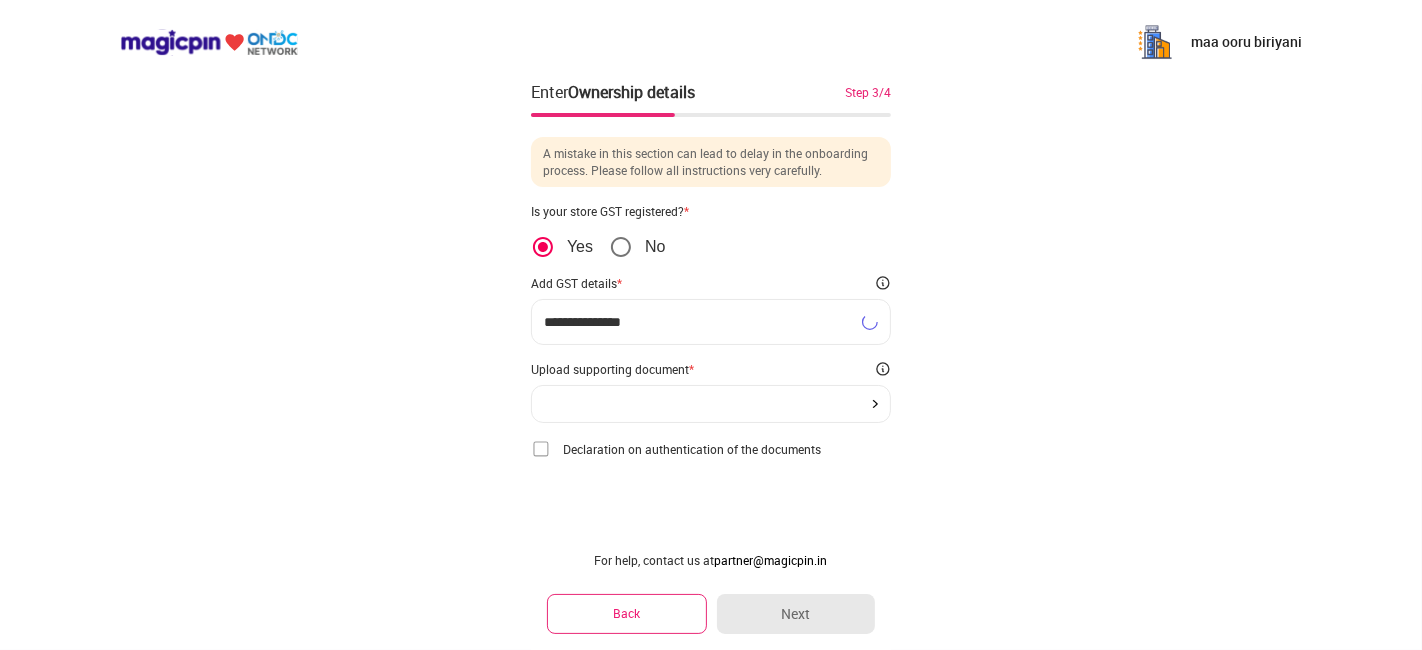 type on "**********" 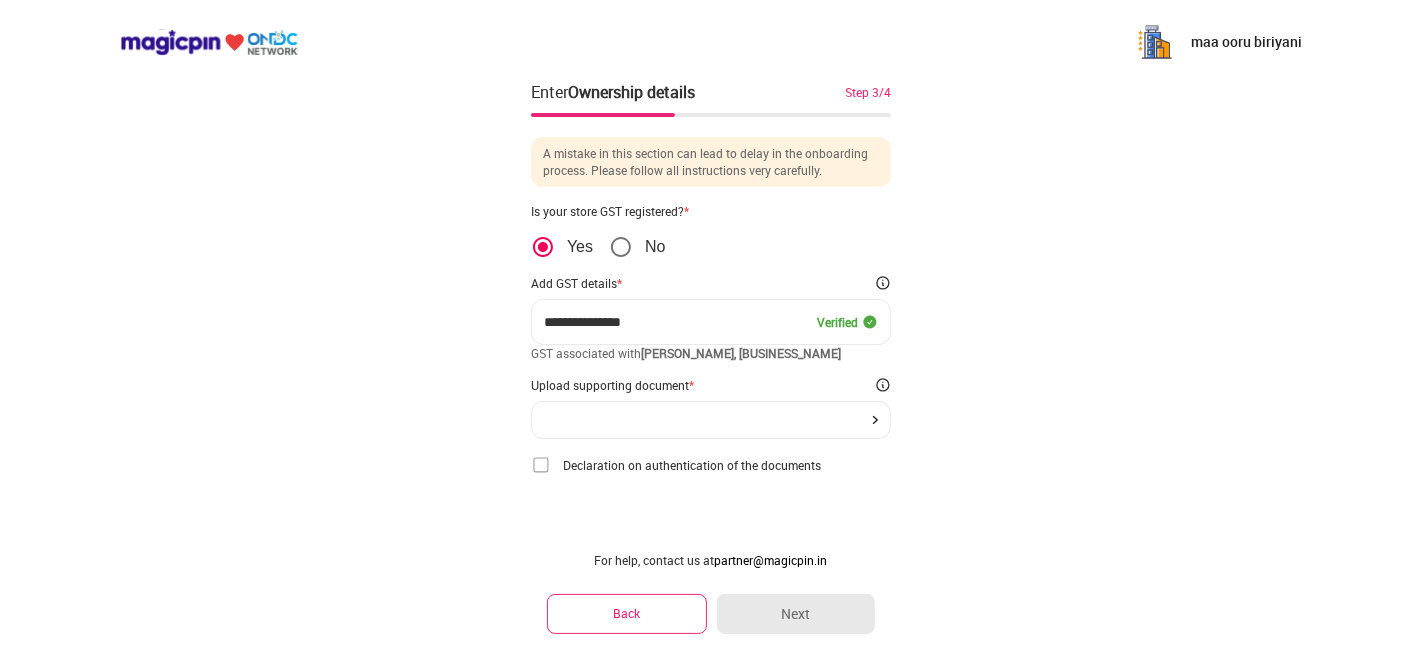 click at bounding box center [711, 420] 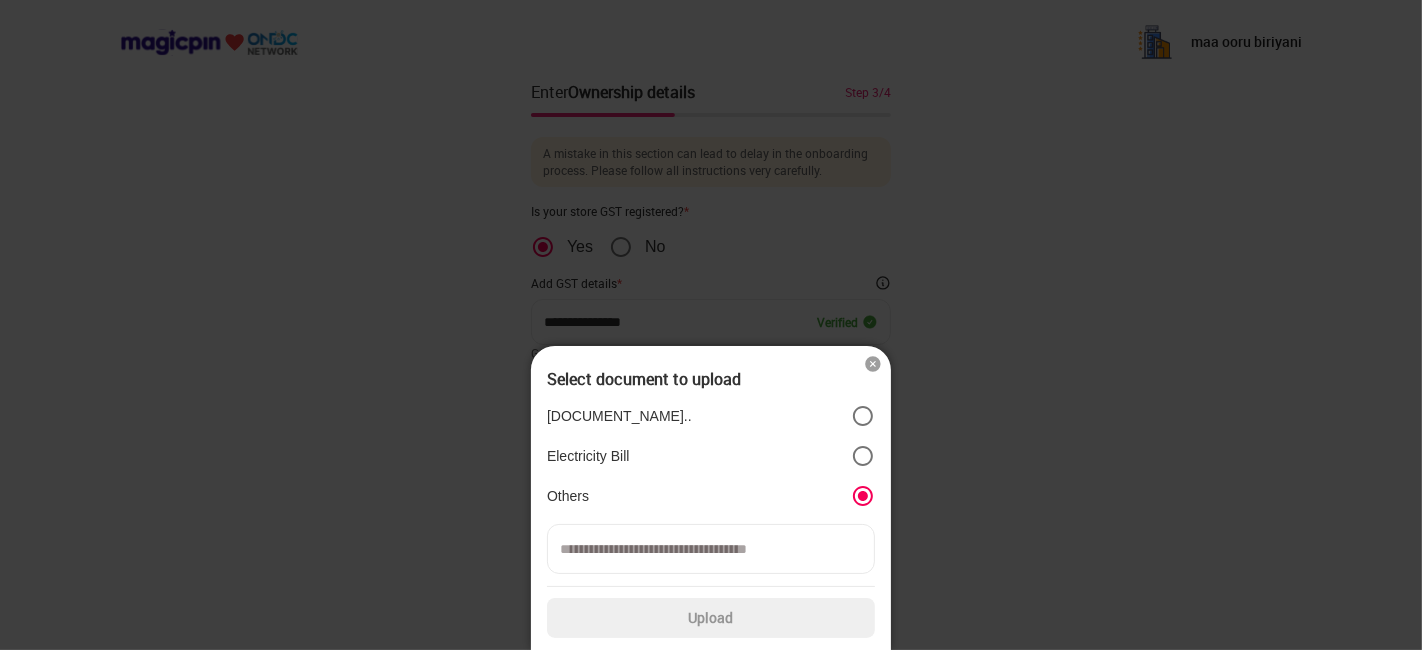 click at bounding box center [711, 549] 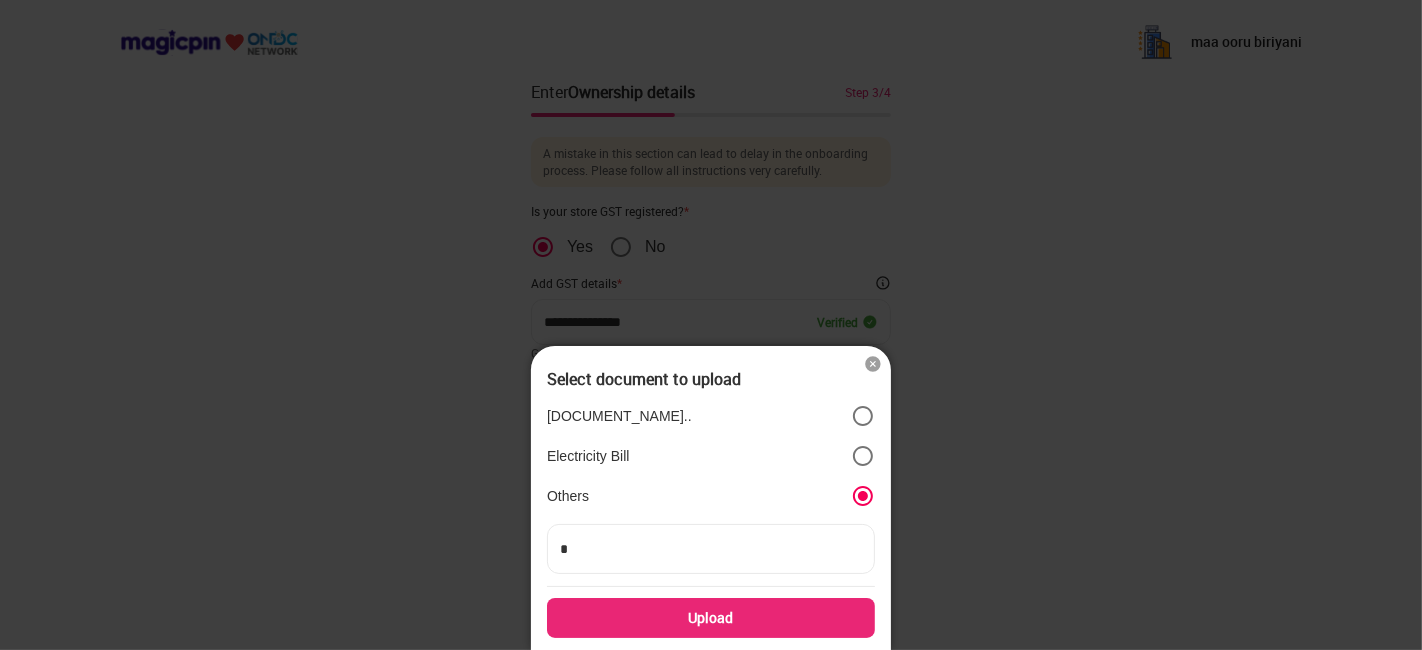 type on "**" 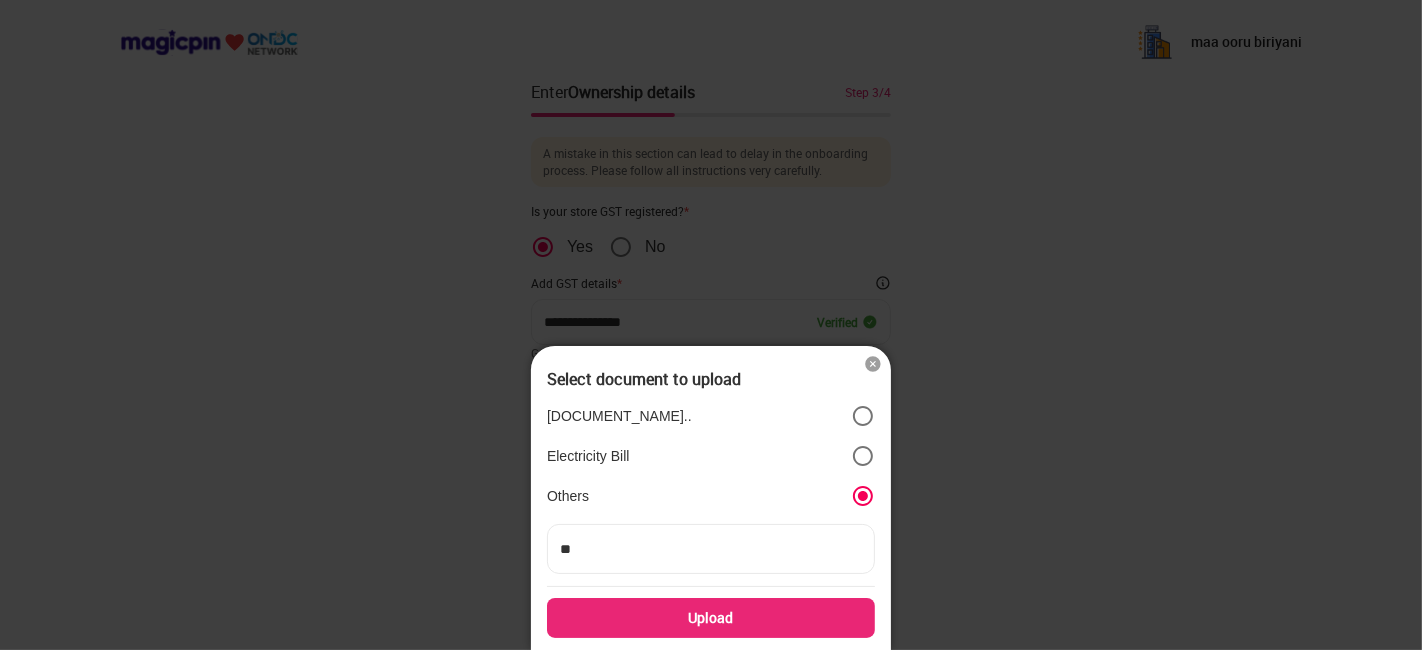 type on "***" 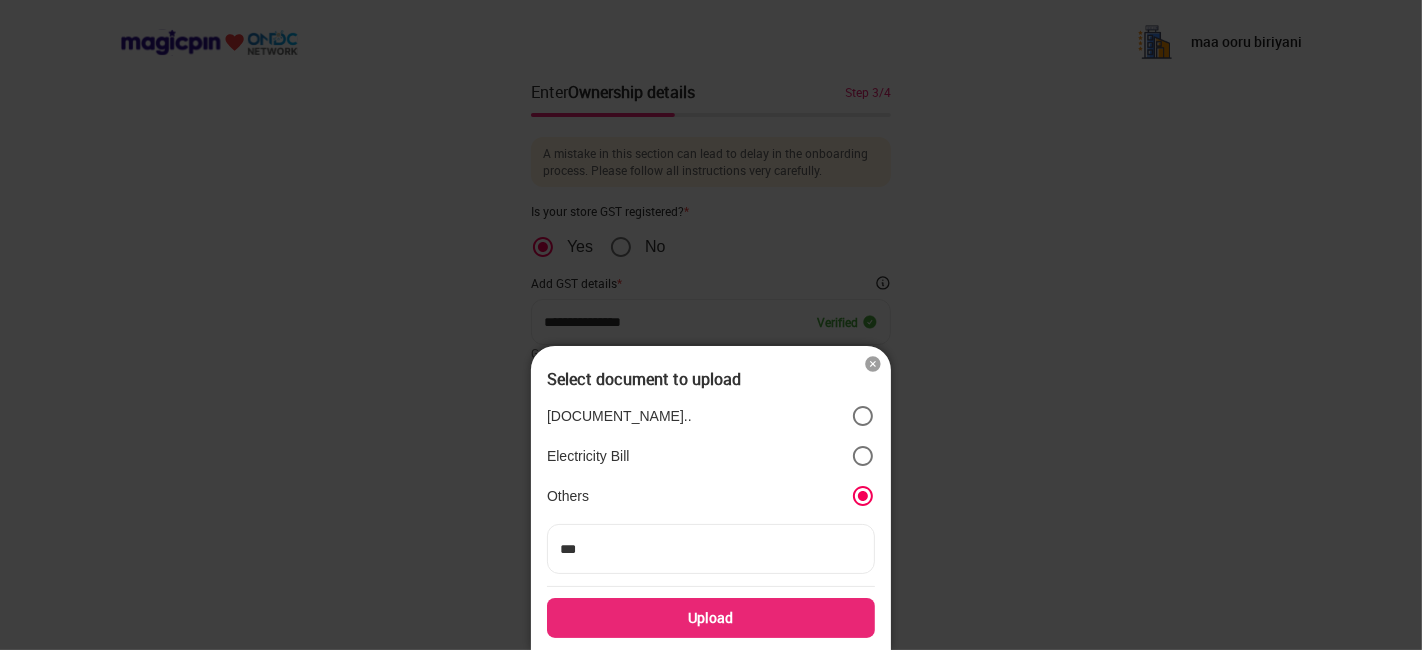 type on "****" 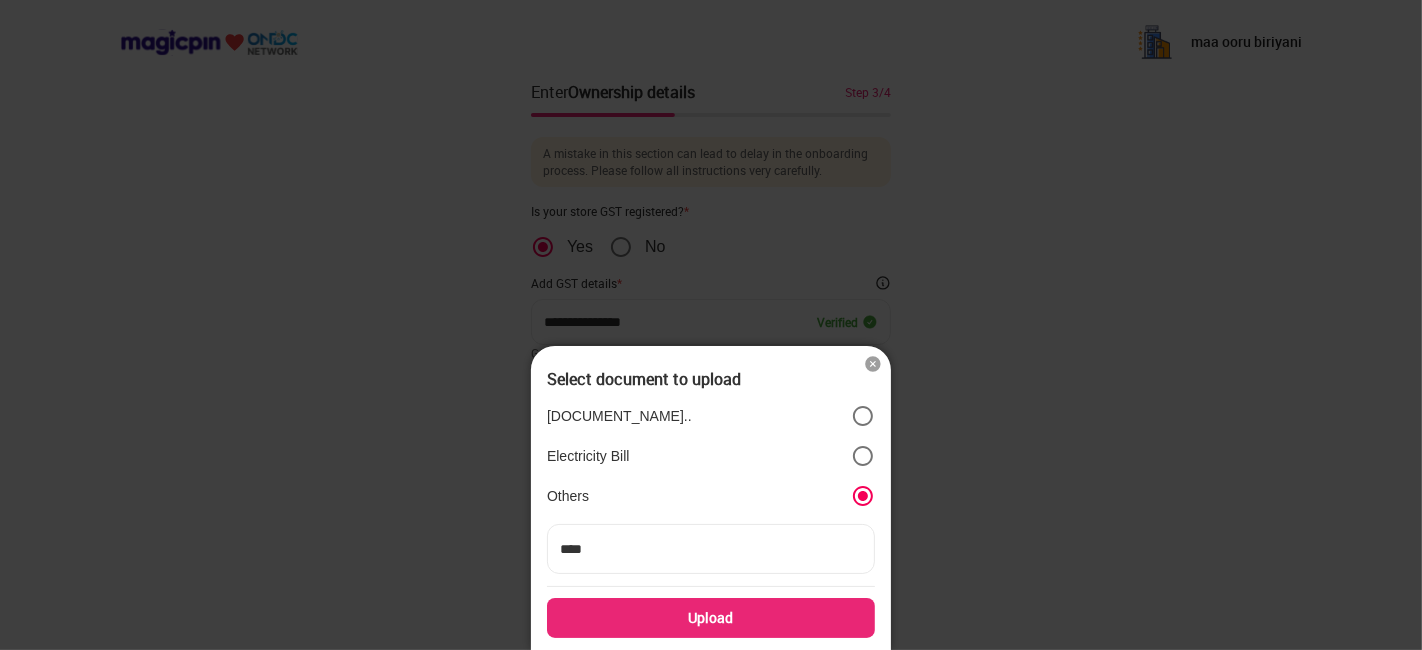 type on "*****" 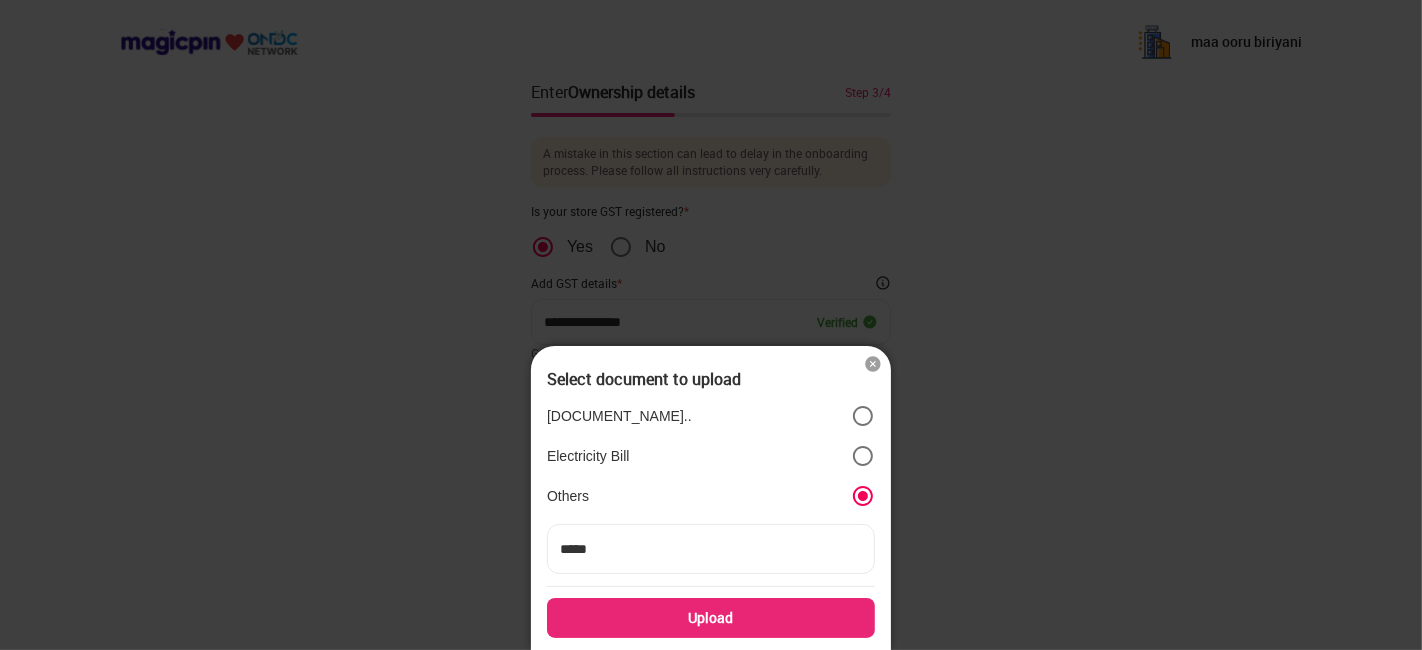 type on "*****" 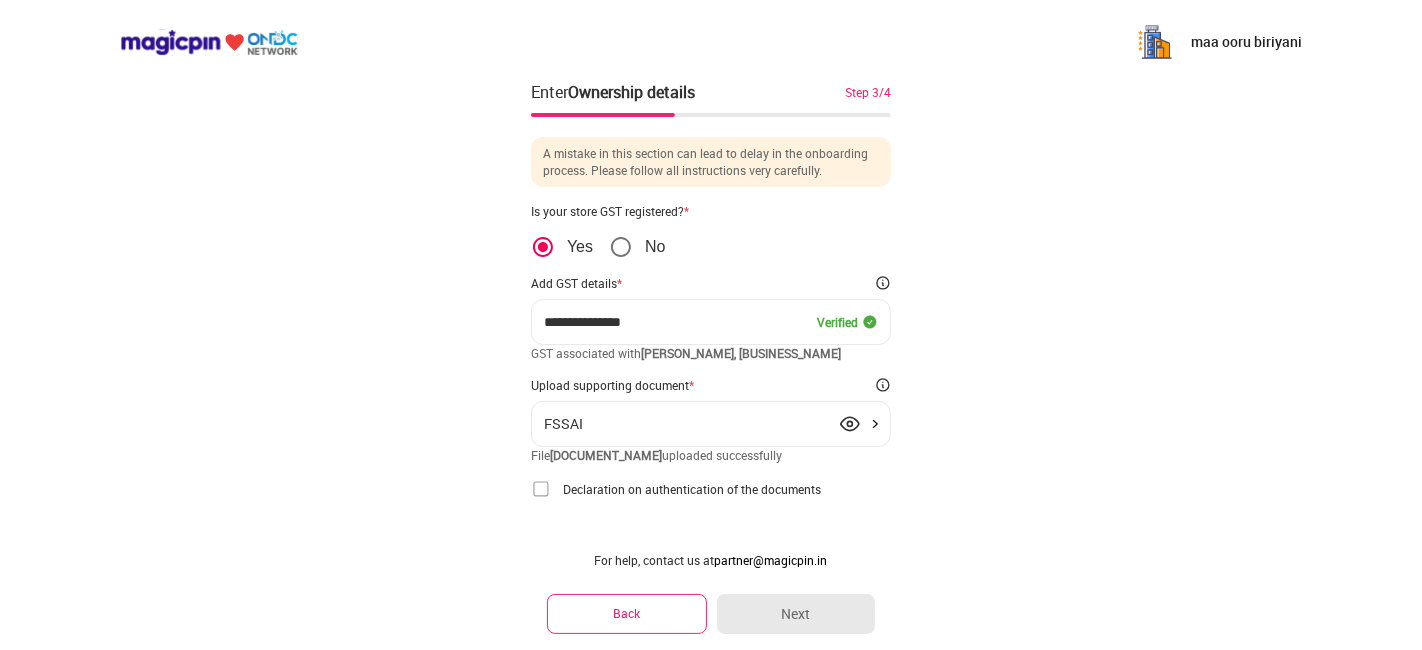 click at bounding box center [541, 489] 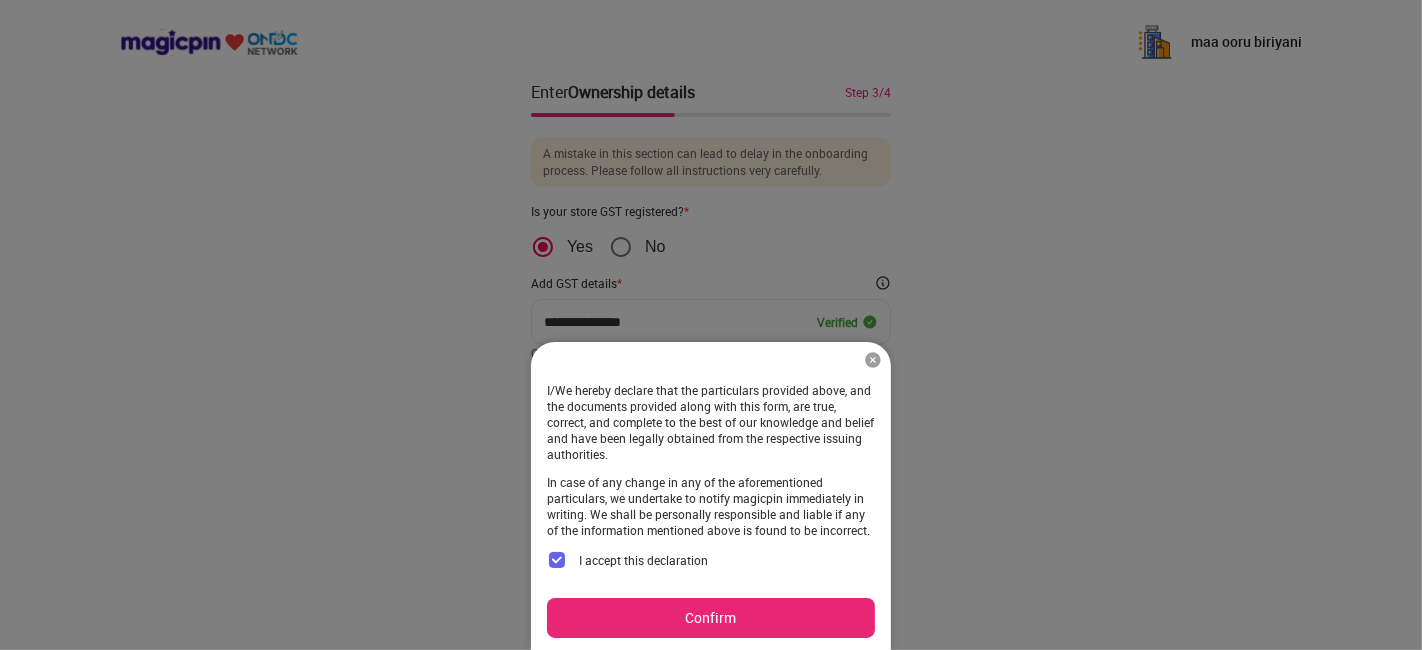 click on "Confirm" at bounding box center (711, 618) 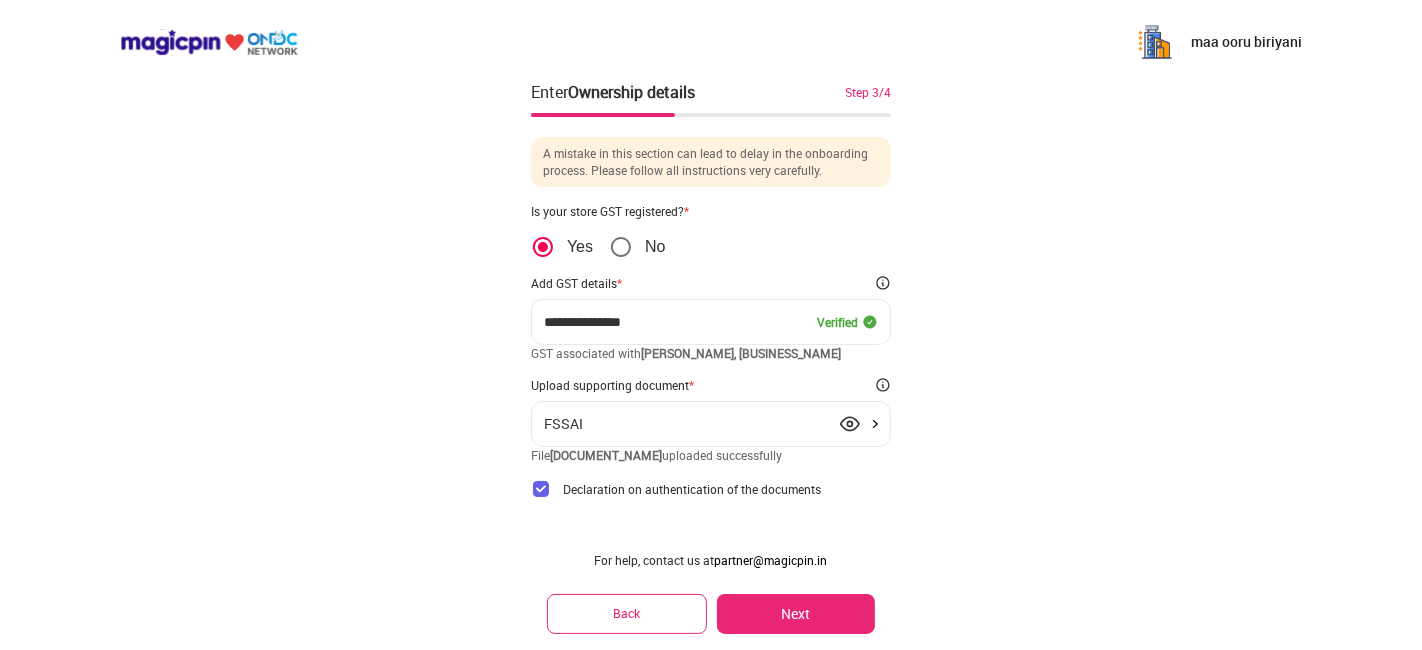click on "Next" at bounding box center [796, 614] 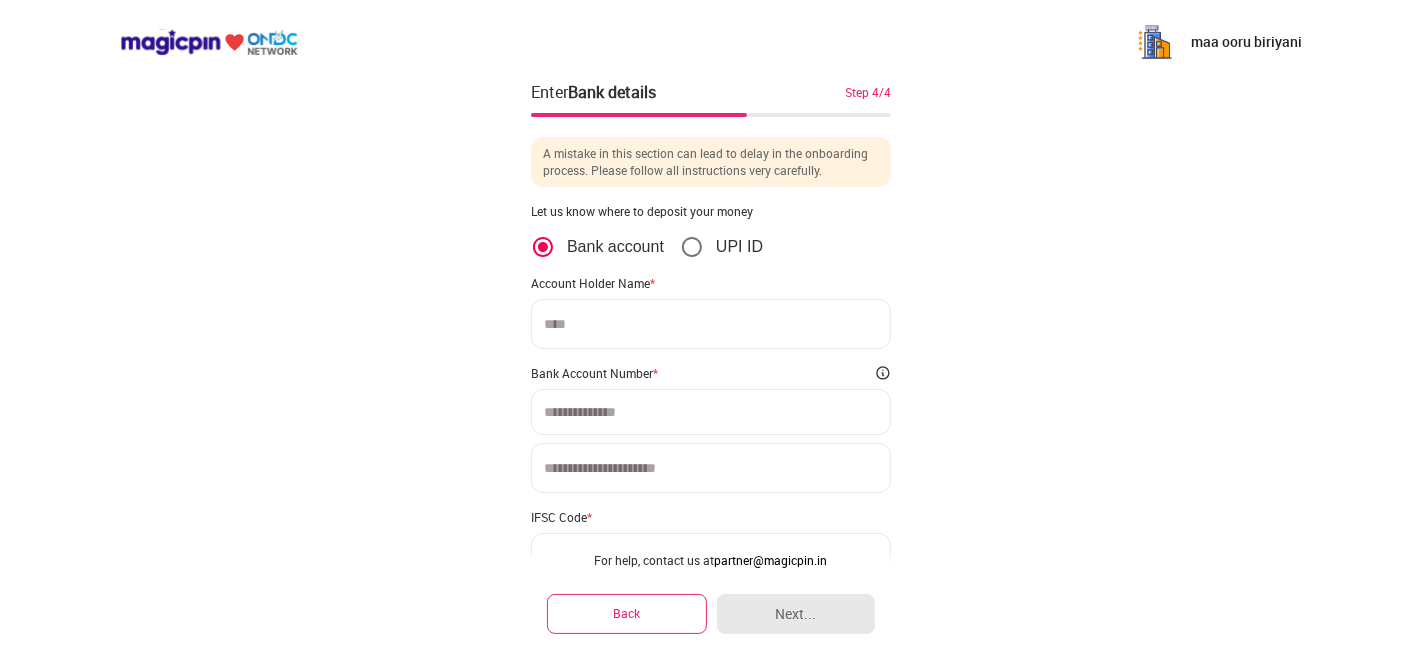 click on "**********" at bounding box center [711, 381] 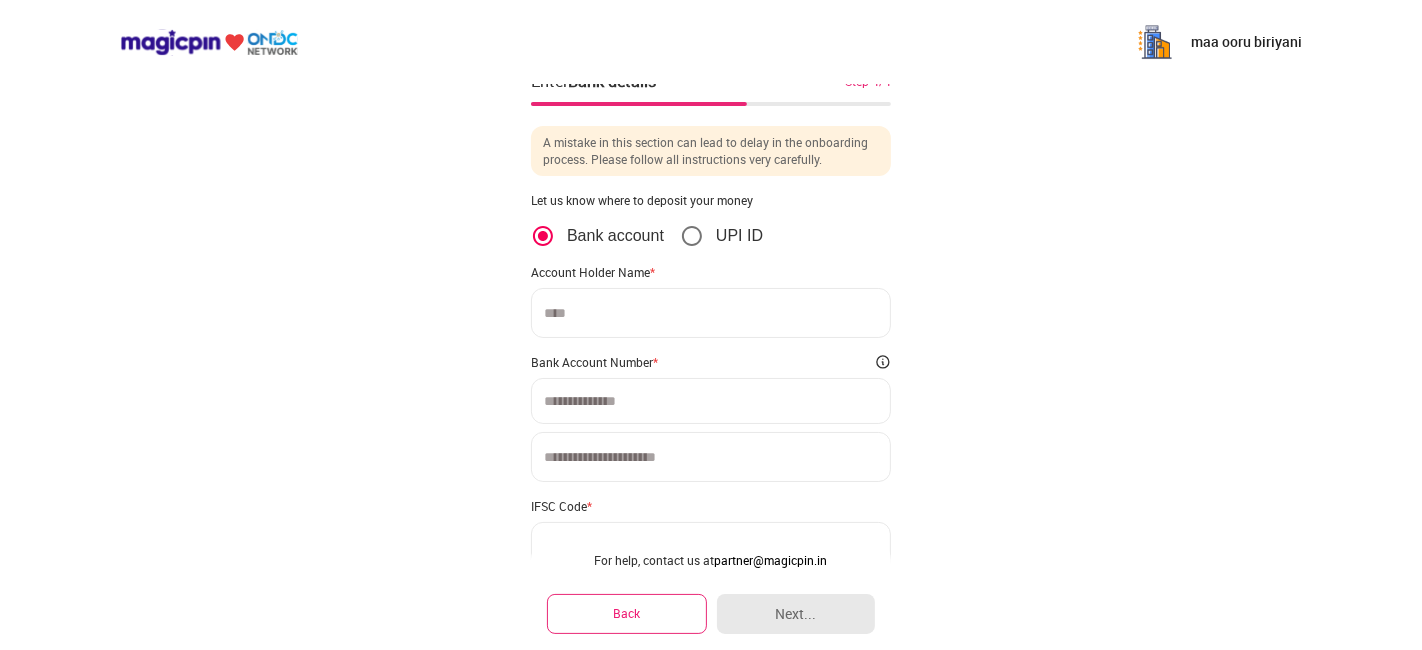 scroll, scrollTop: 0, scrollLeft: 0, axis: both 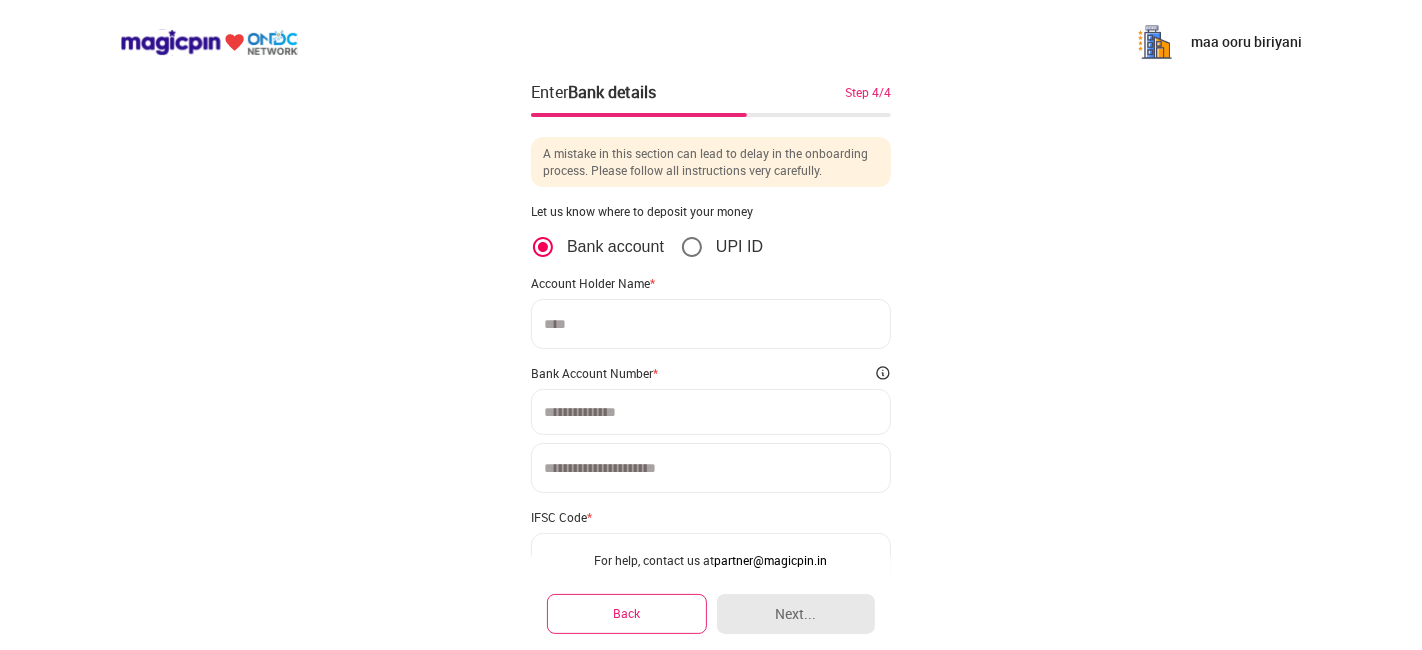 click at bounding box center (711, 324) 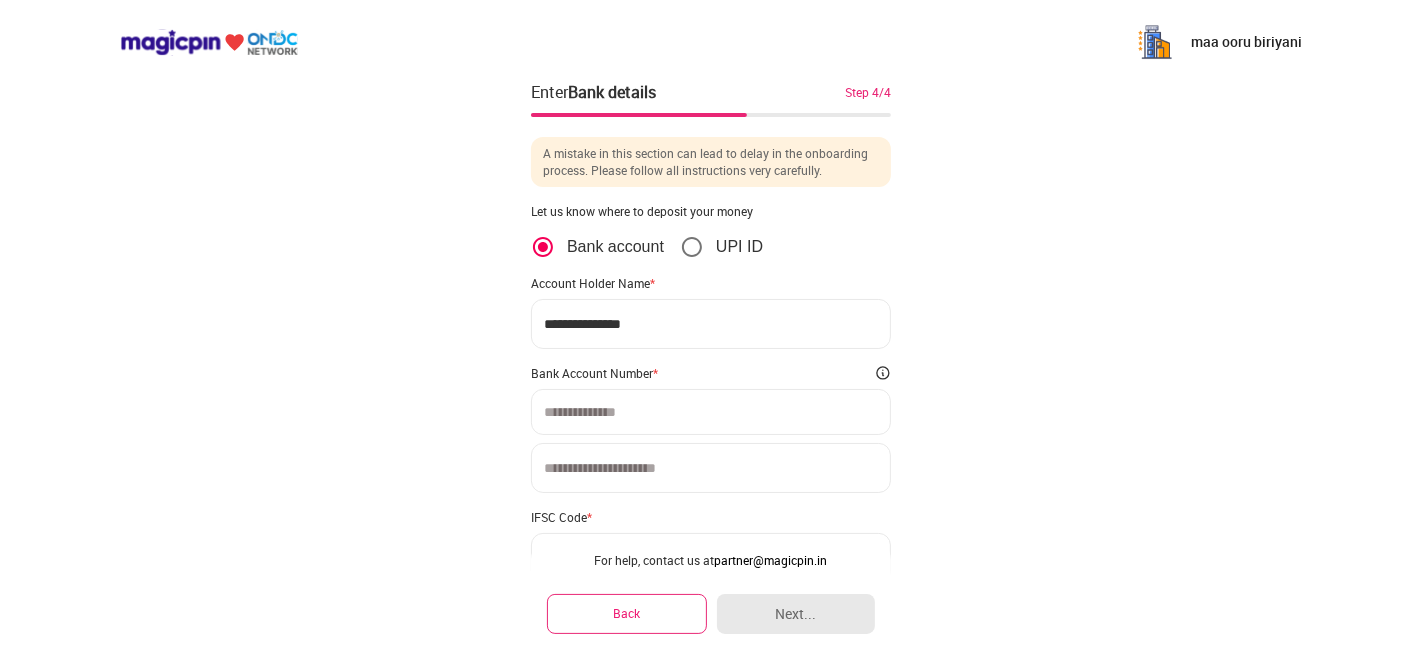 type on "**********" 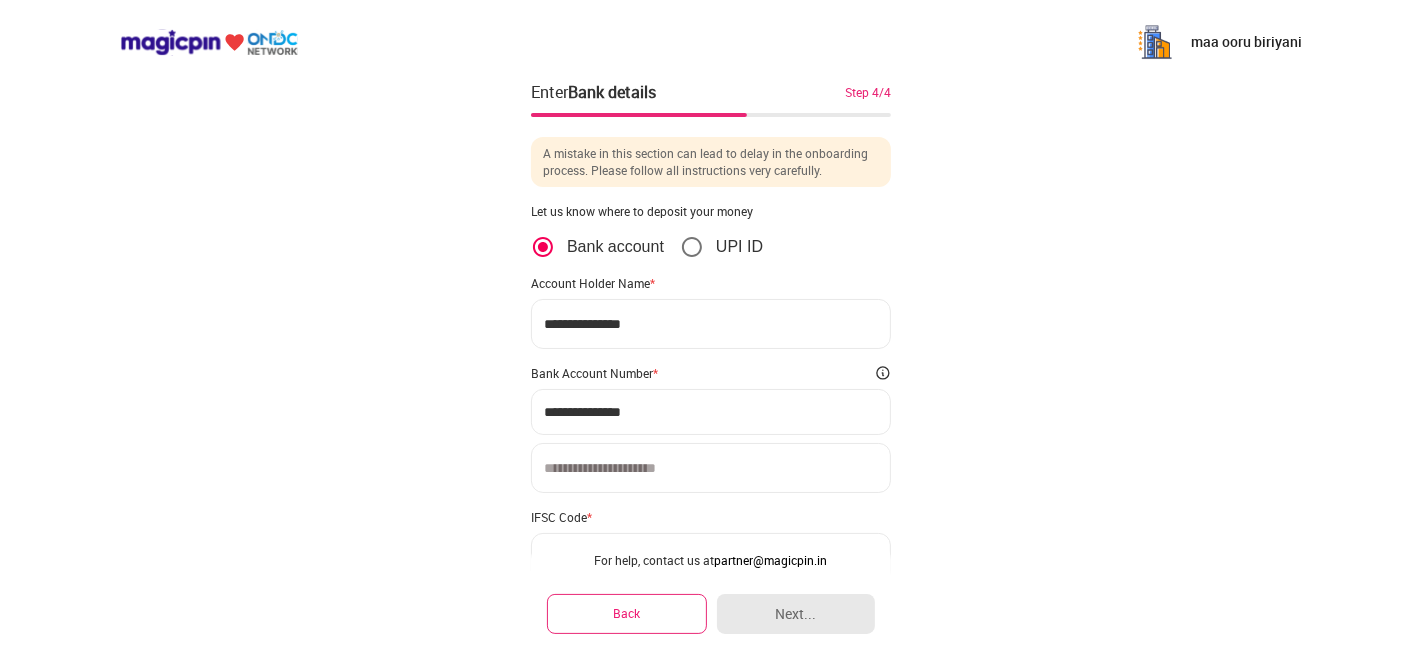 type on "**********" 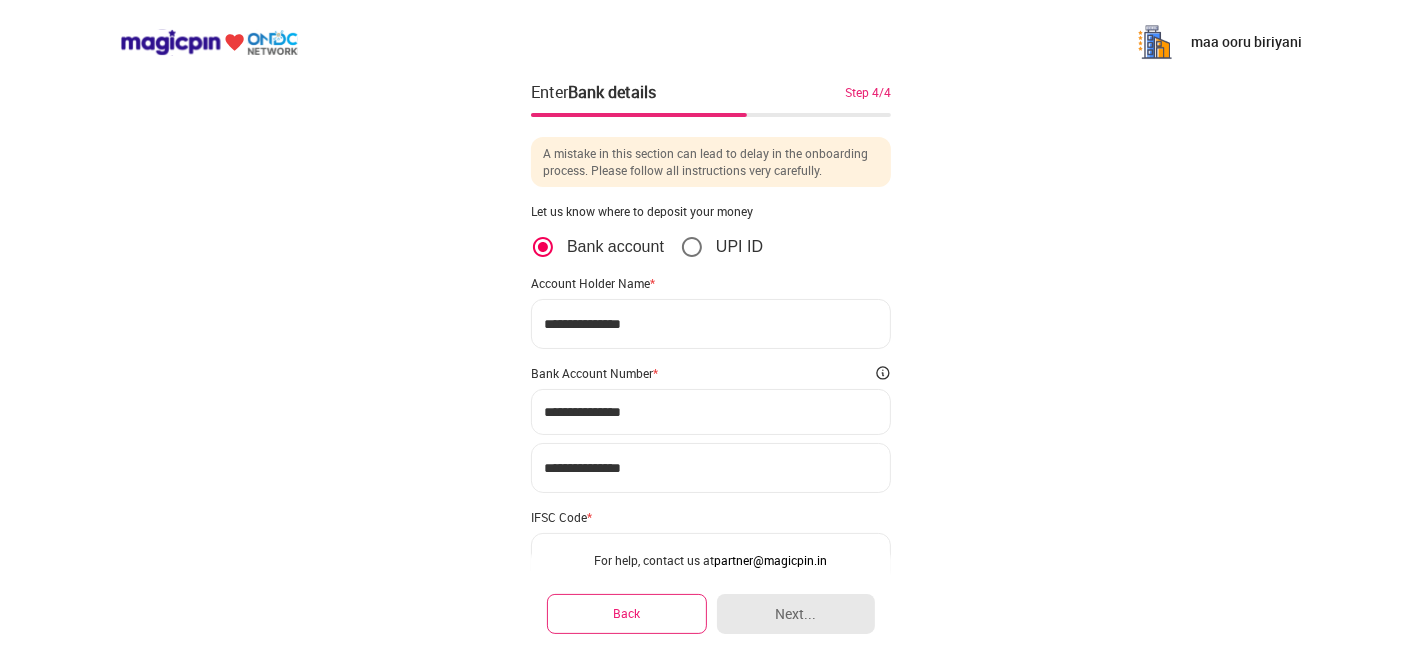 type on "**********" 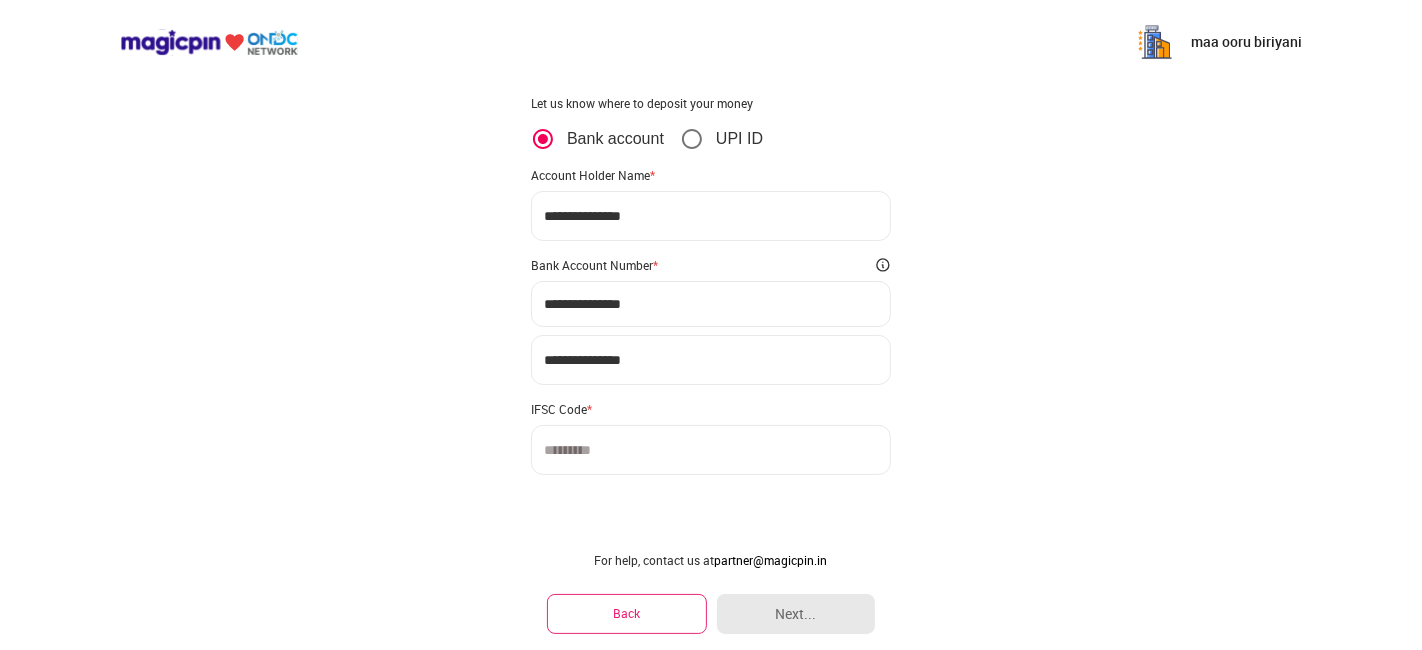 scroll, scrollTop: 110, scrollLeft: 0, axis: vertical 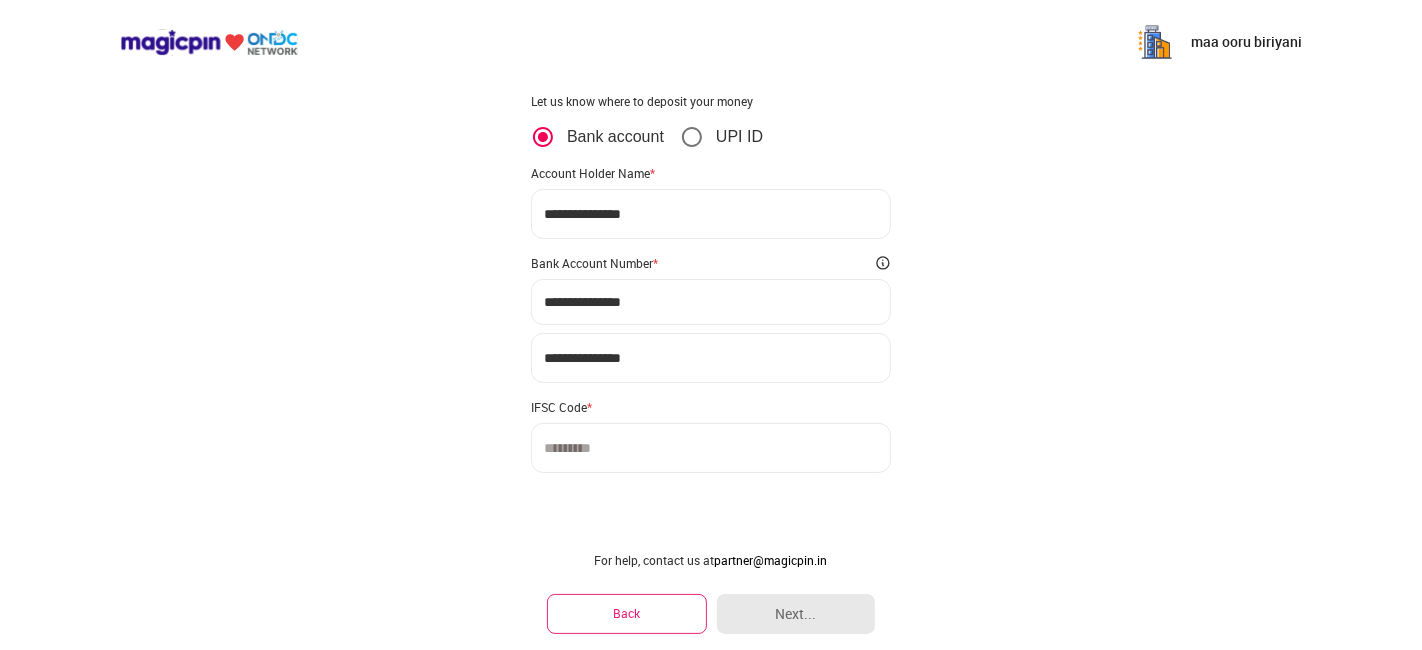 click at bounding box center (711, 448) 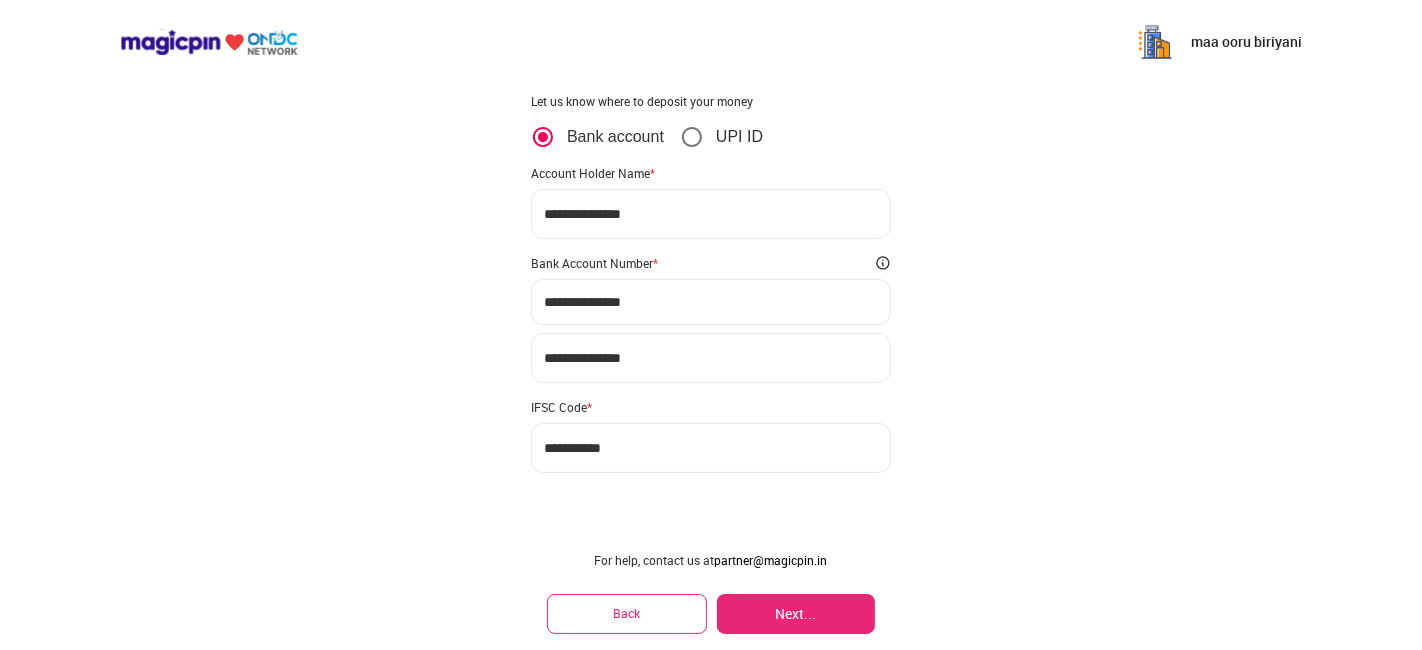 type on "**********" 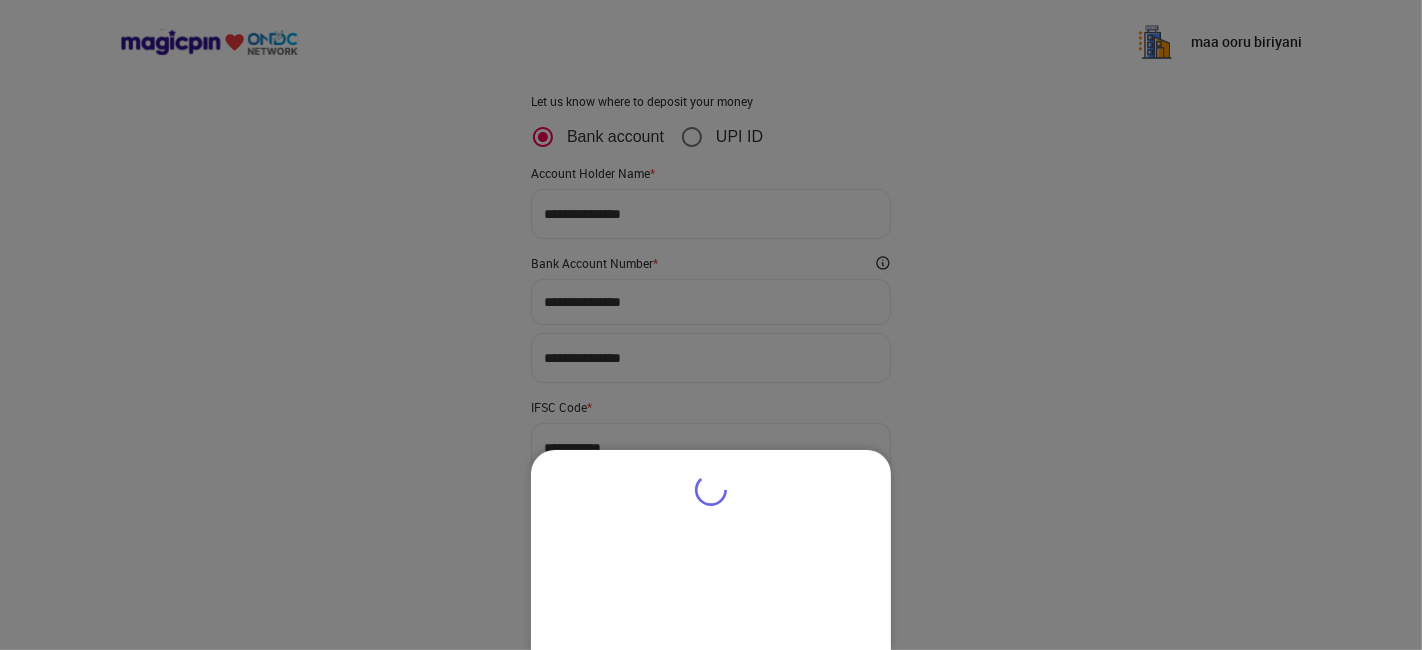 type on "**********" 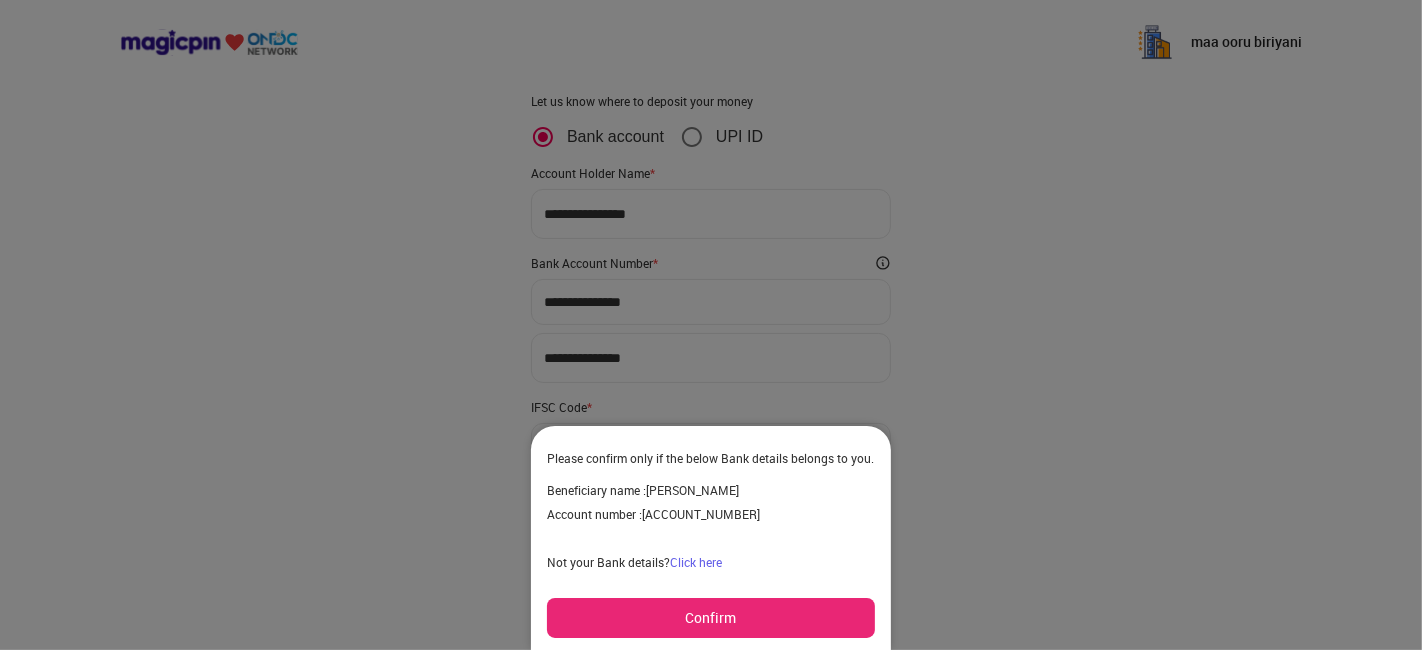 click on "Confirm" at bounding box center (711, 618) 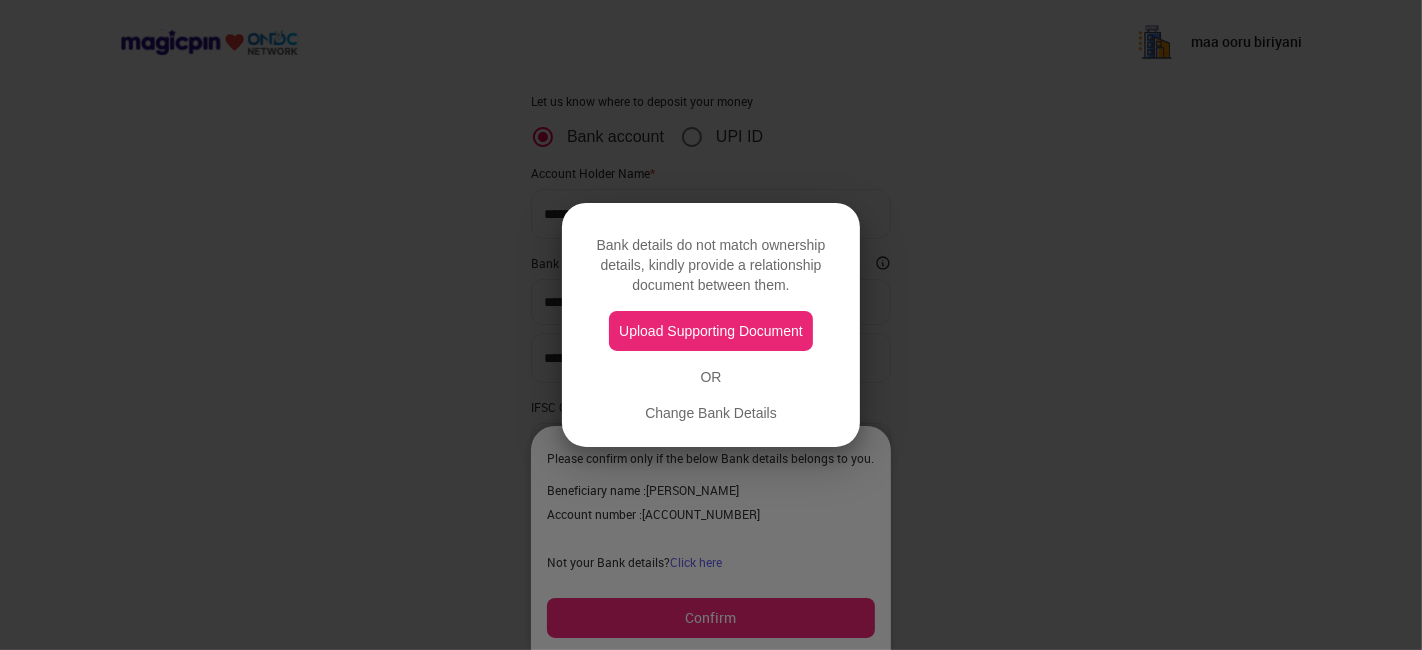 click at bounding box center (711, 325) 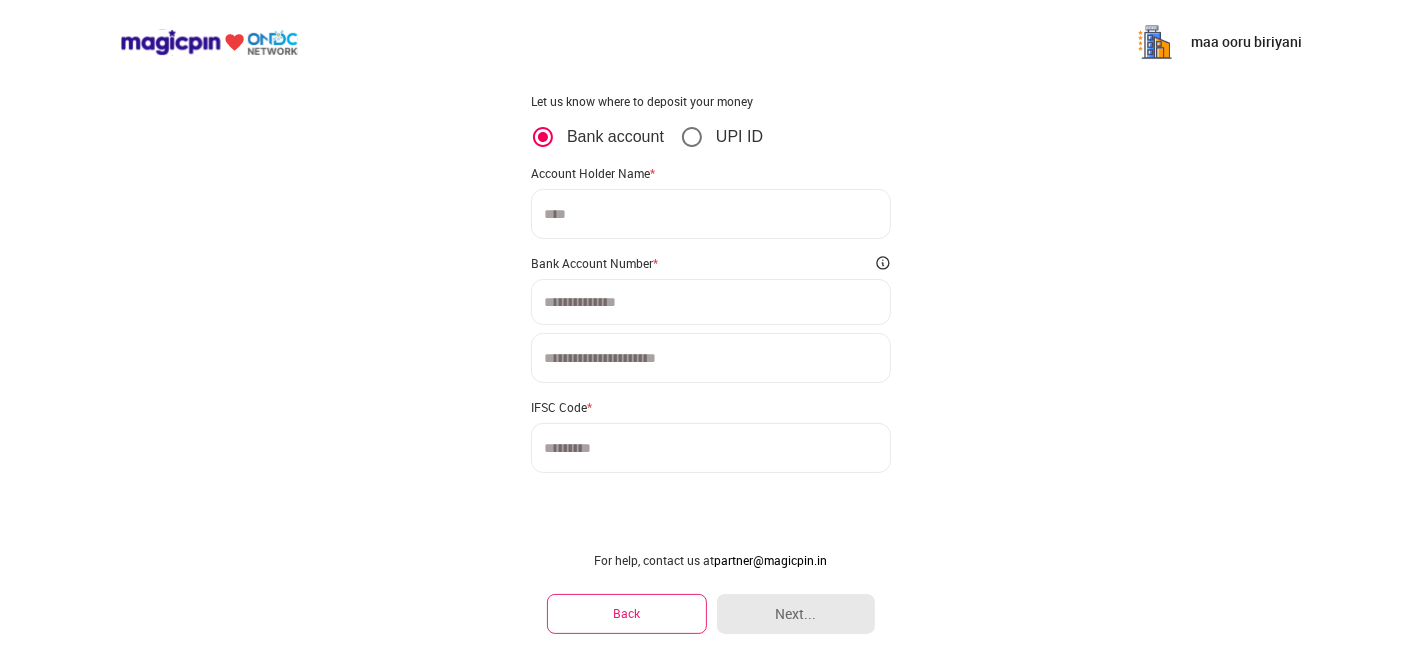 click at bounding box center (711, 214) 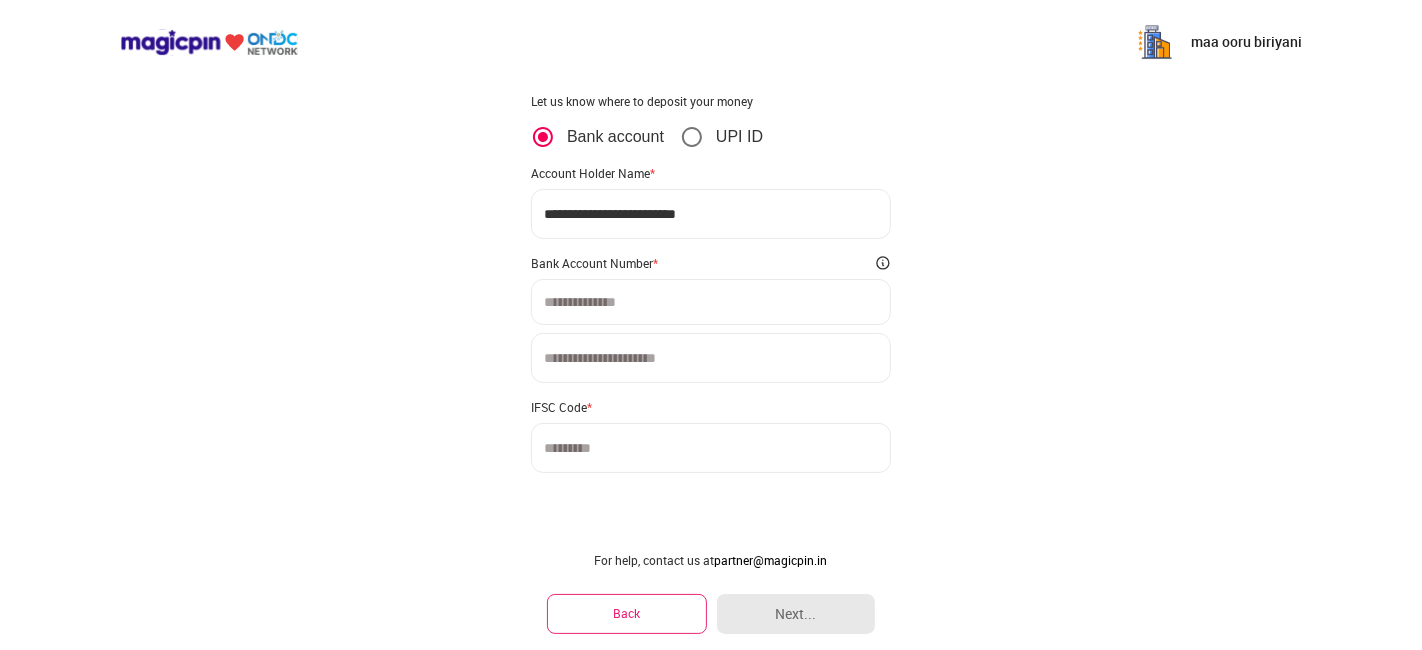 type on "**********" 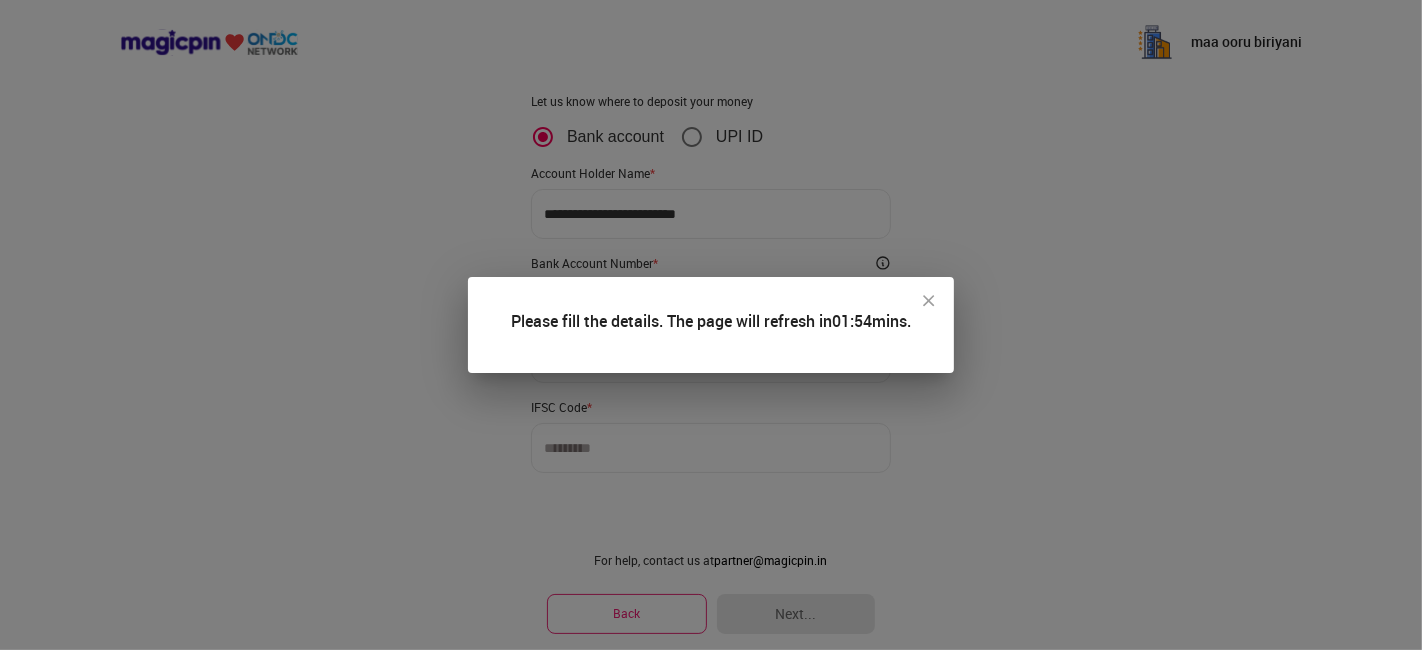 click at bounding box center [929, 301] 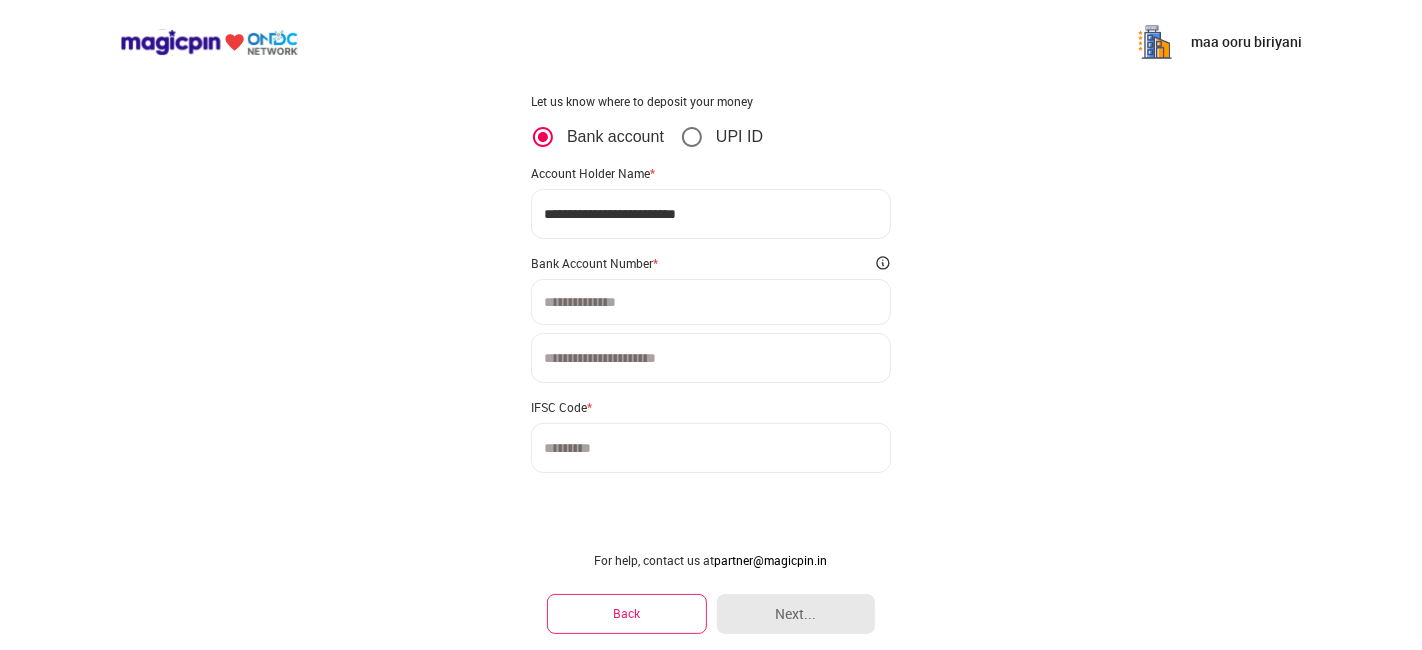 click at bounding box center [711, 302] 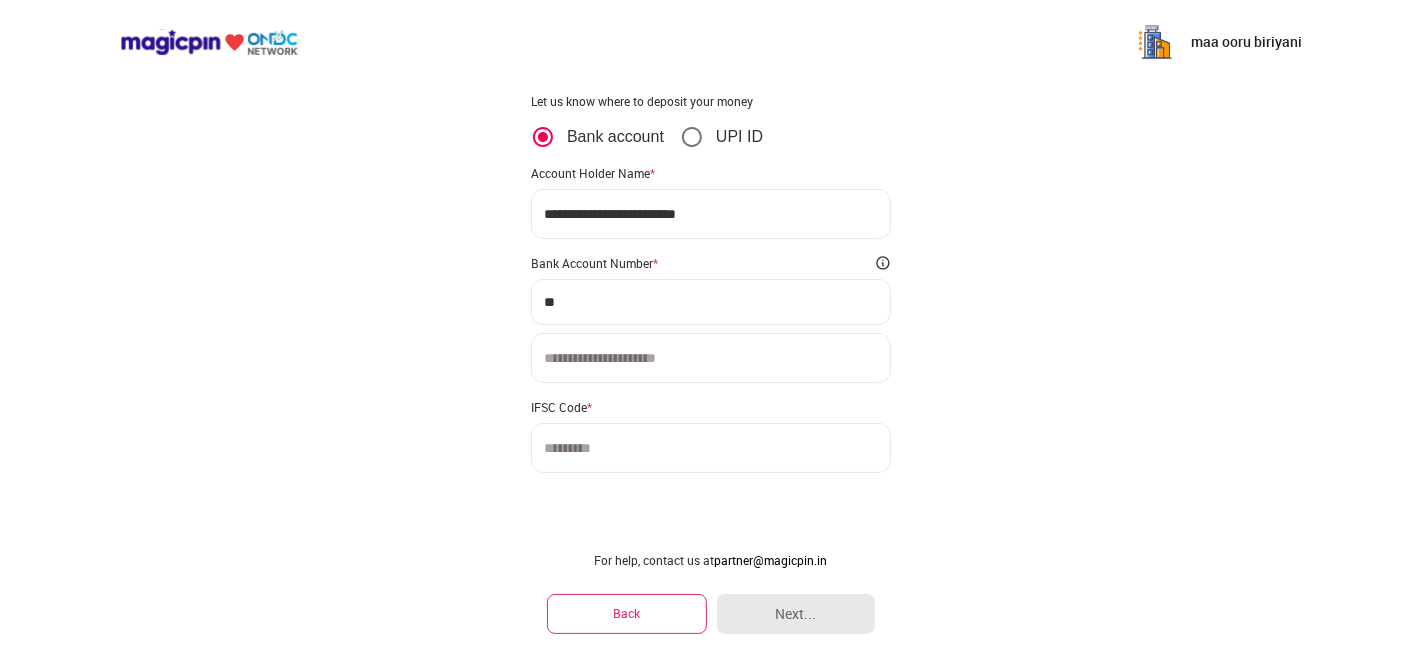 type on "*" 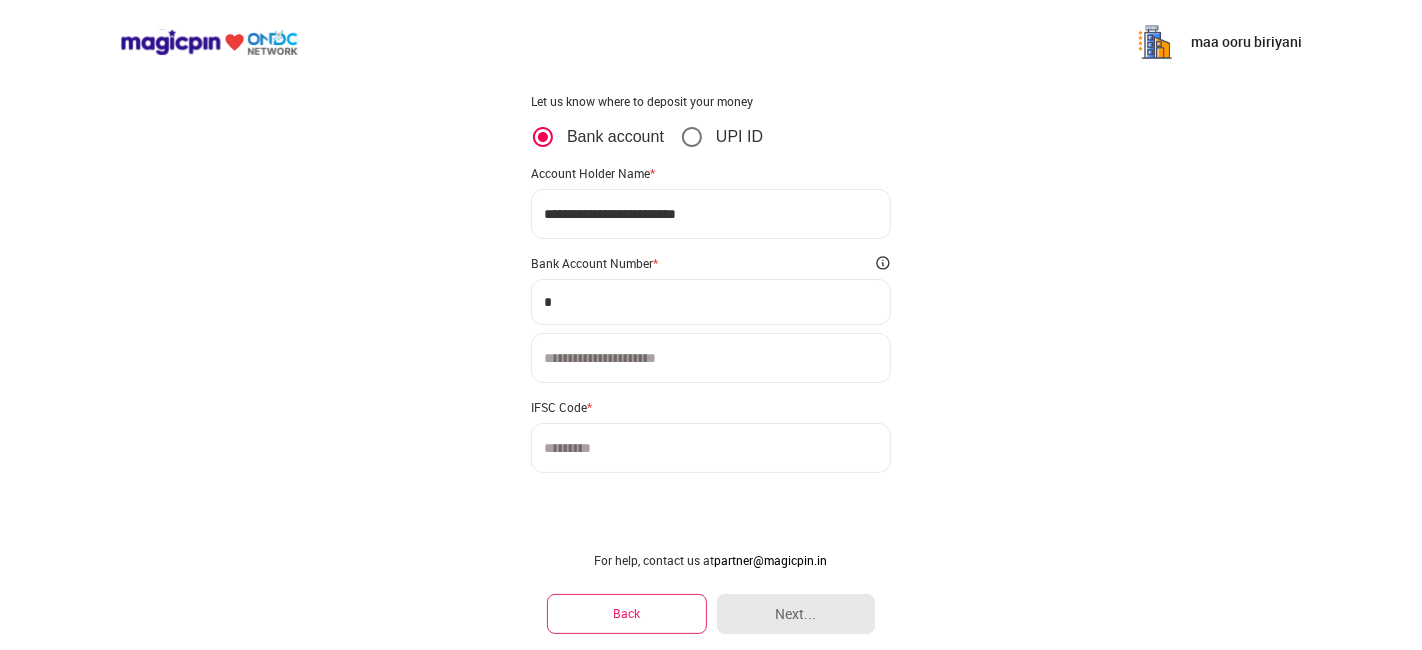 type 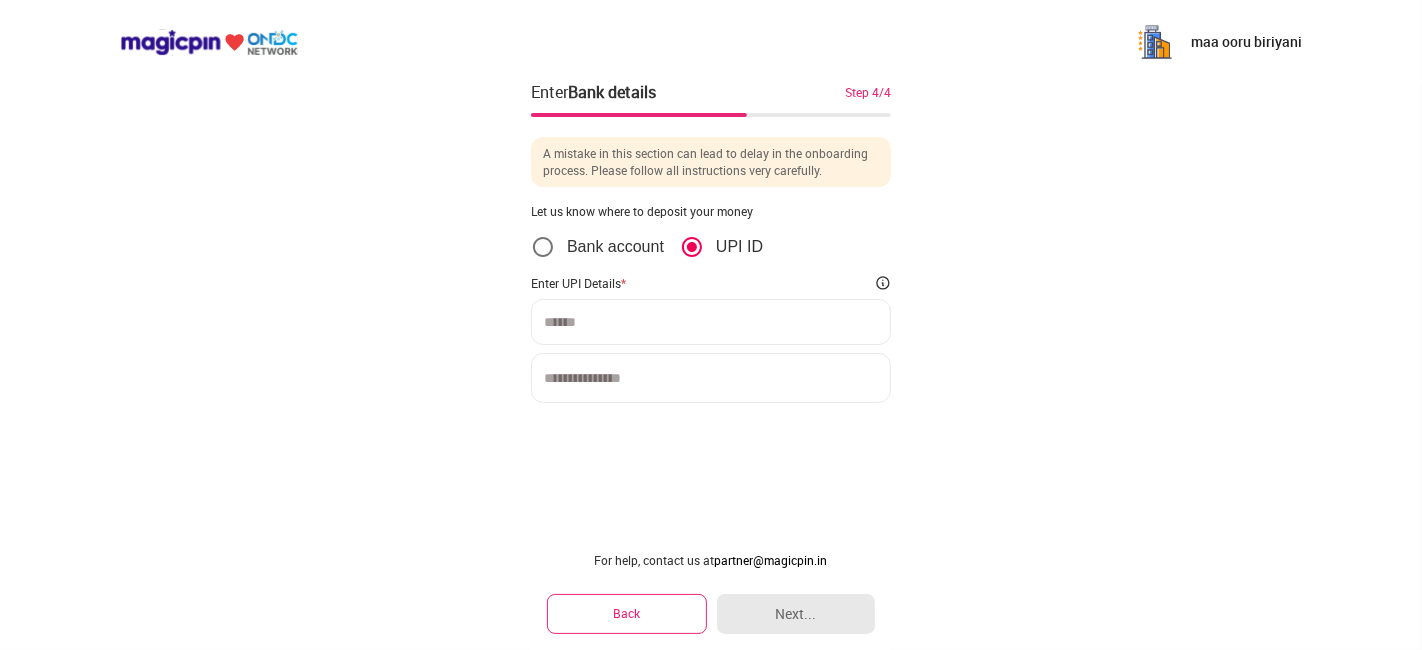 scroll, scrollTop: 0, scrollLeft: 0, axis: both 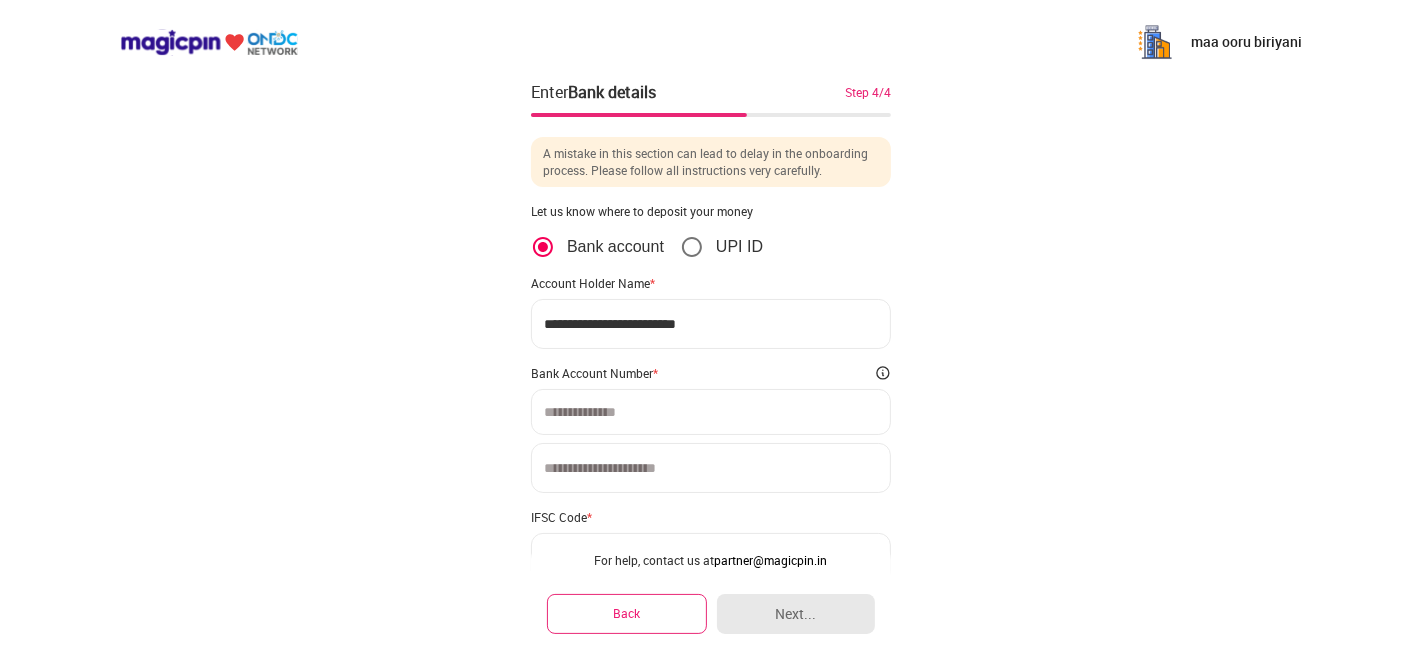 click at bounding box center [711, 412] 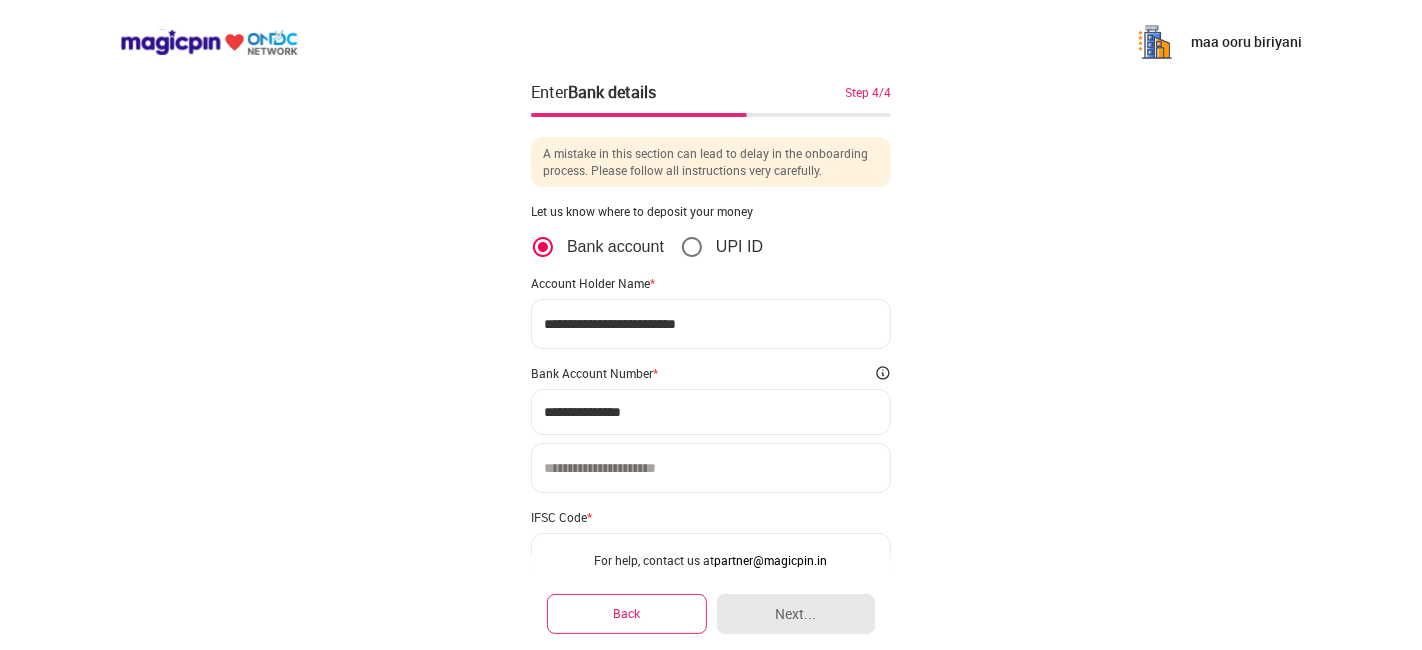 type on "**********" 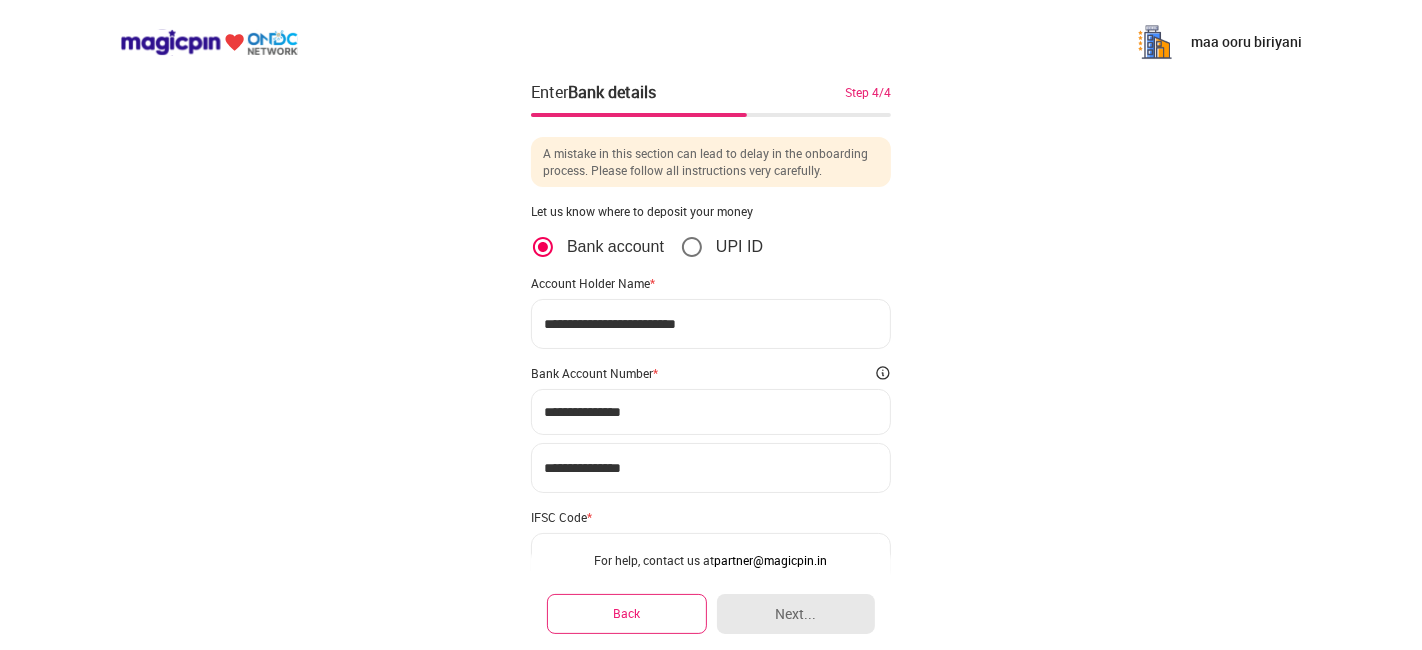 type on "**********" 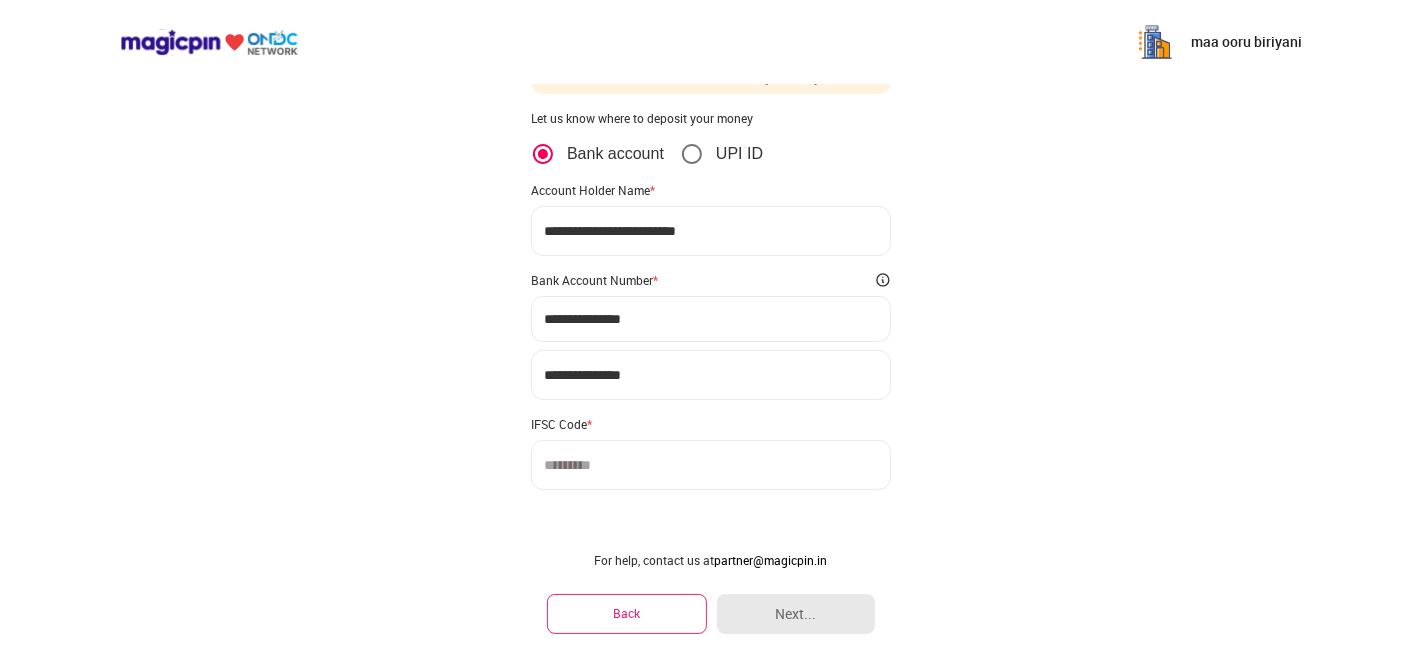 scroll, scrollTop: 110, scrollLeft: 0, axis: vertical 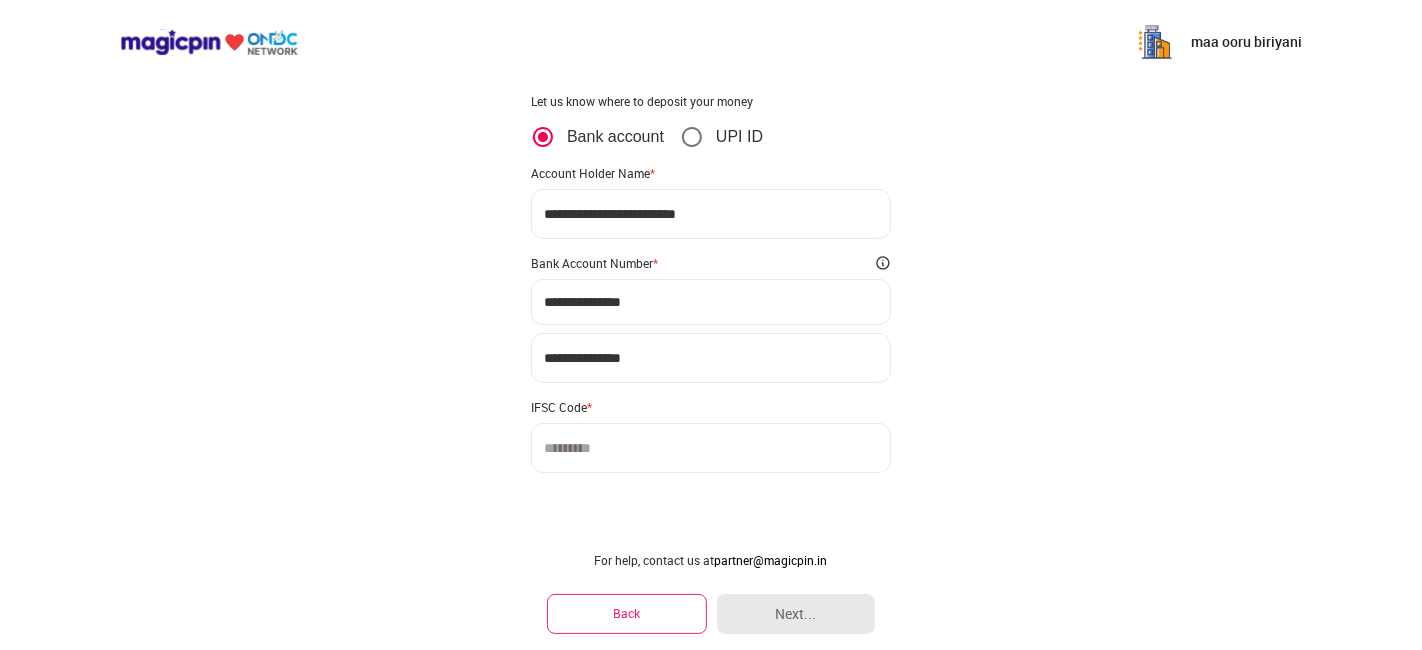 click at bounding box center (711, 448) 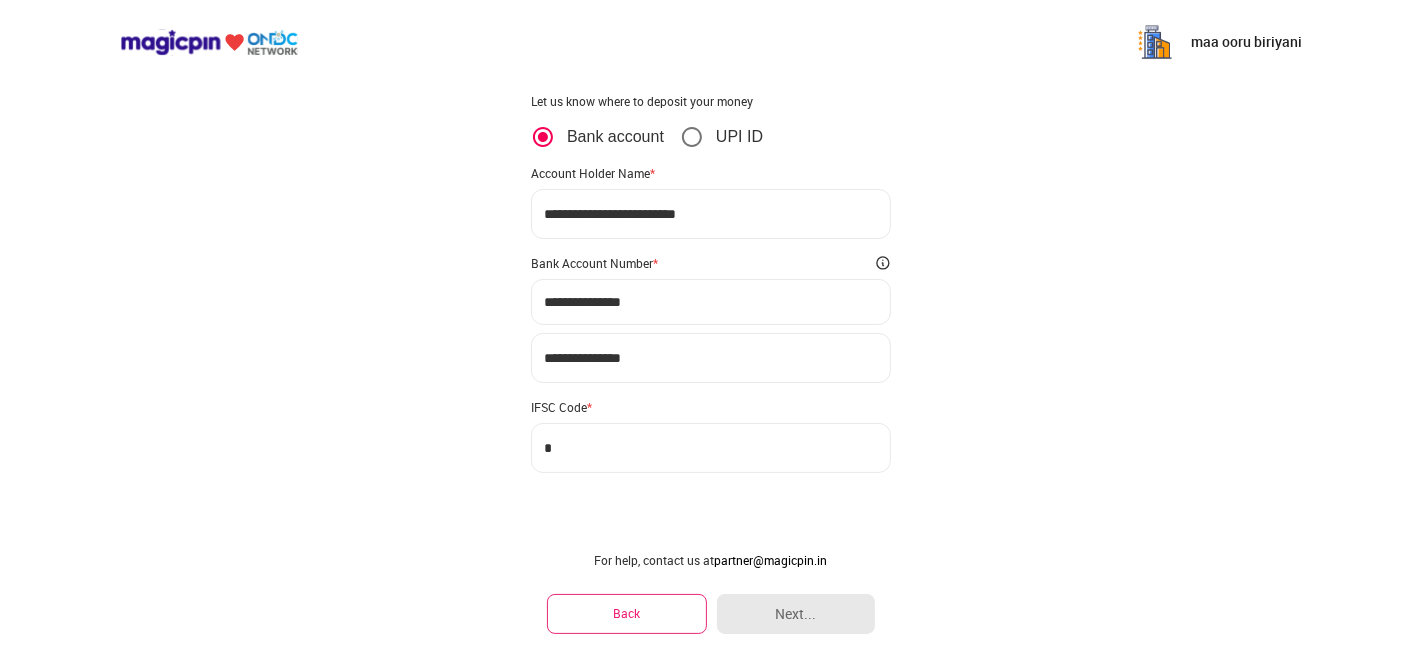 type on "**" 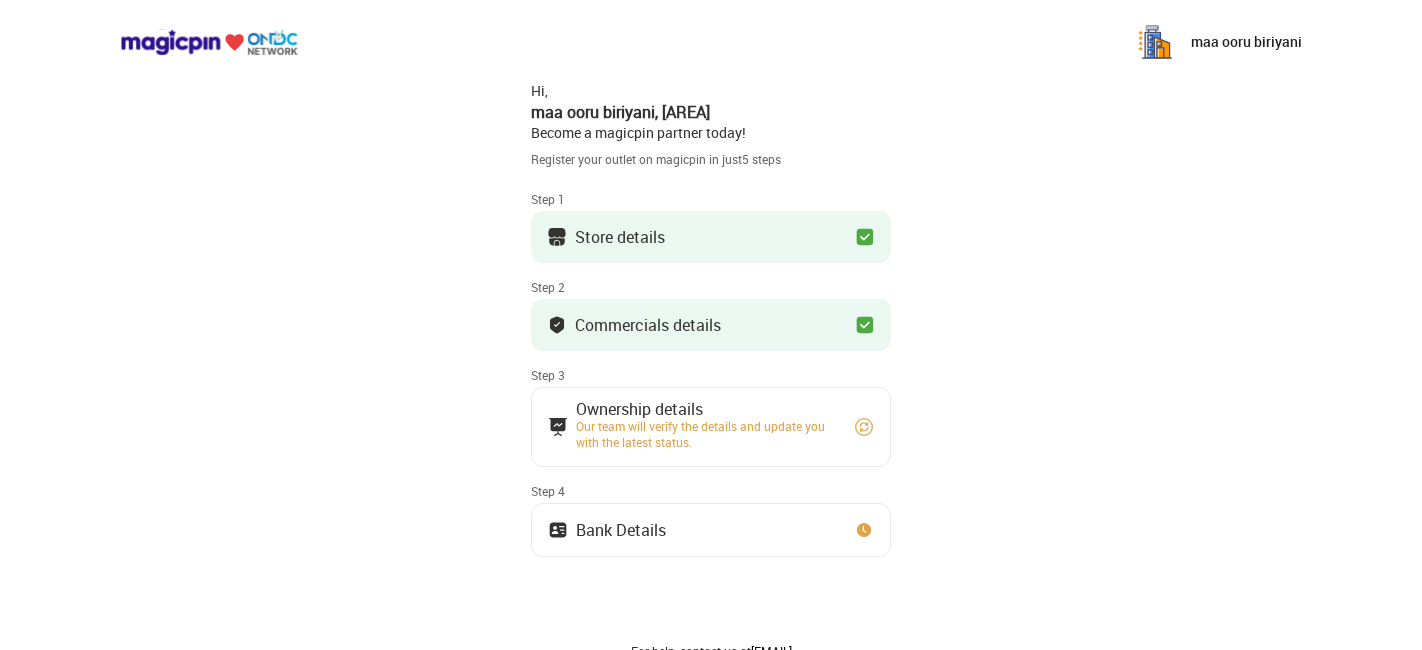 scroll, scrollTop: 110, scrollLeft: 0, axis: vertical 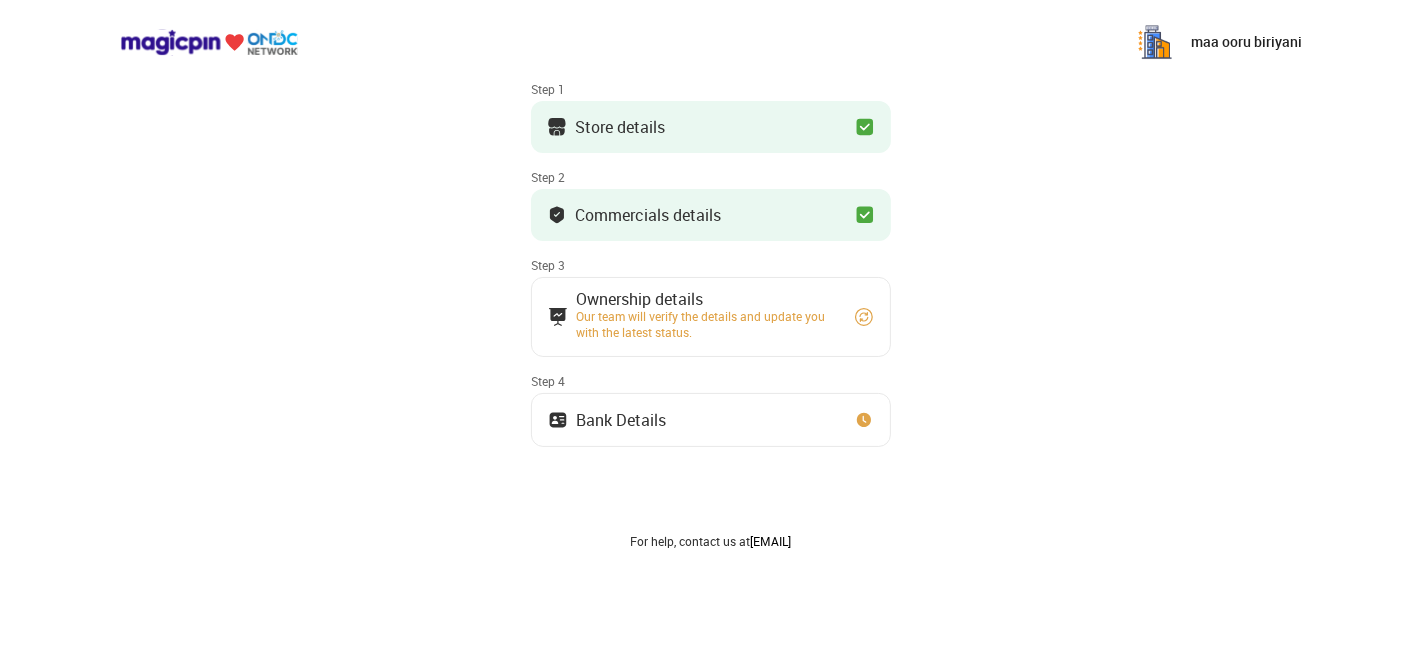 click on "Our team will verify the details and update you with the latest status." at bounding box center [706, 324] 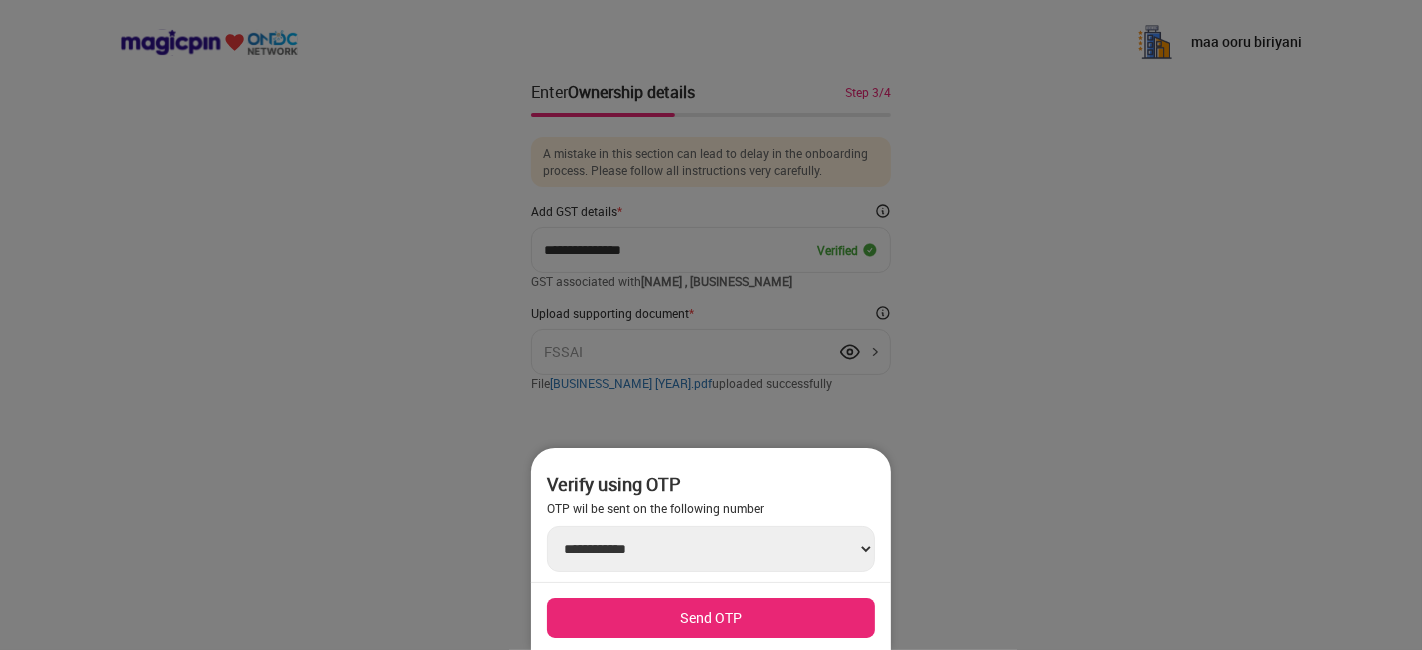 click on "Send OTP" at bounding box center (711, 618) 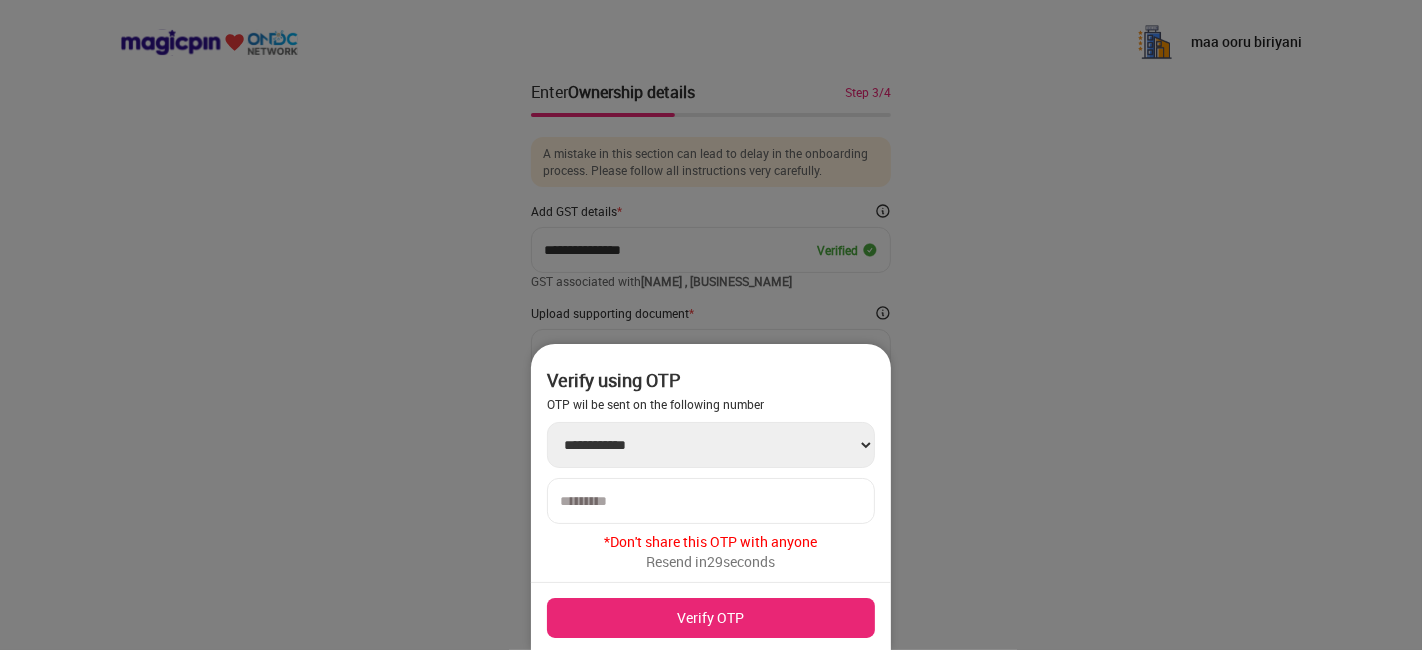 click at bounding box center (711, 501) 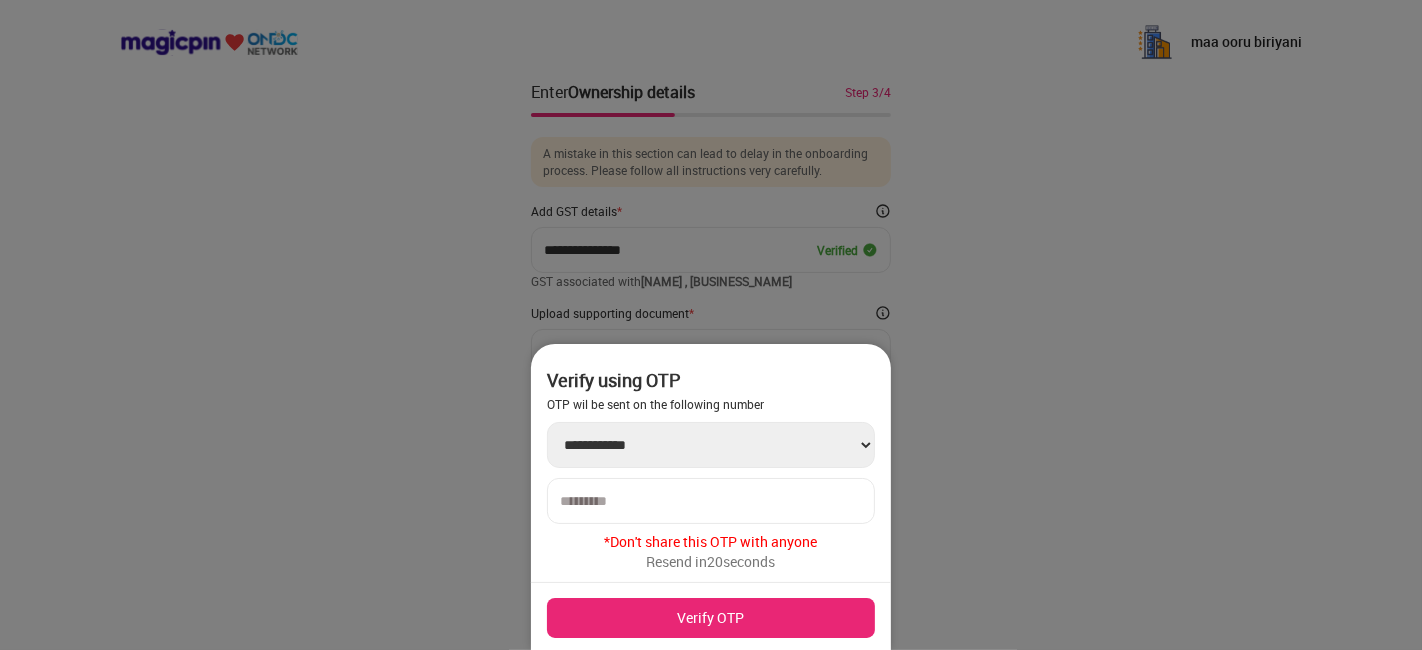 type on "******" 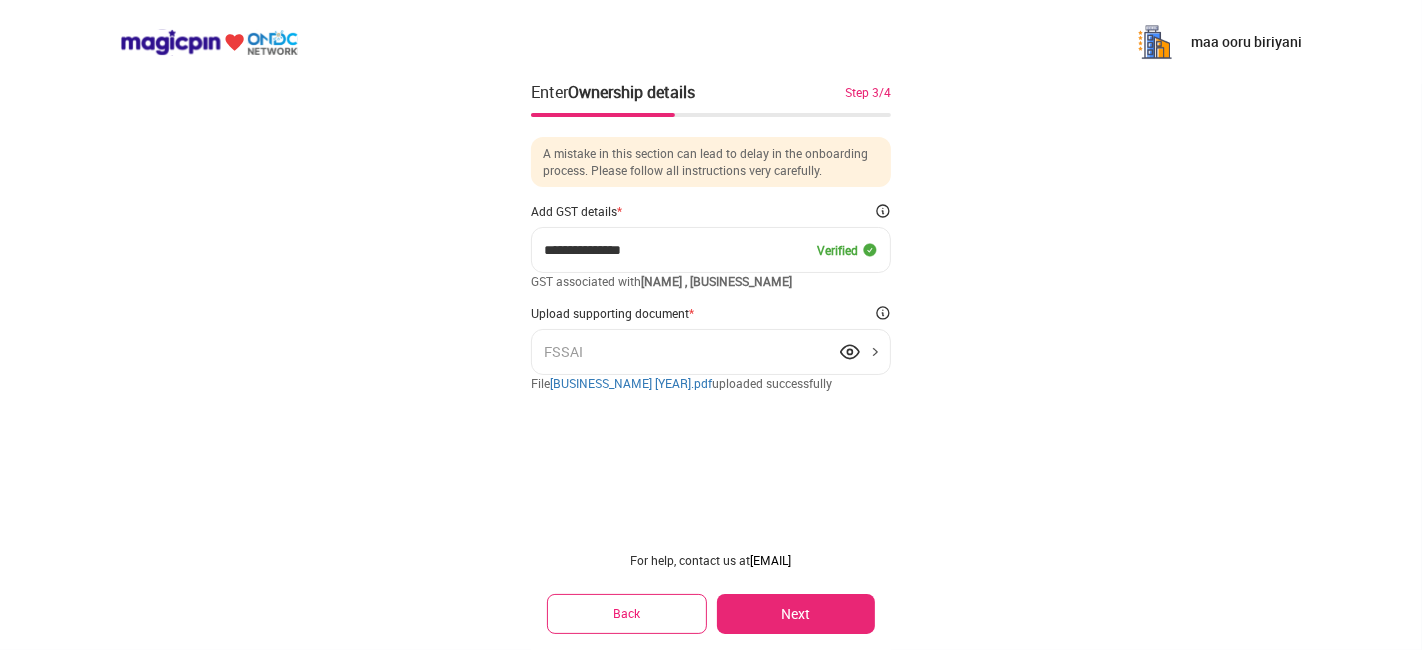 click on "**********" at bounding box center (711, 255) 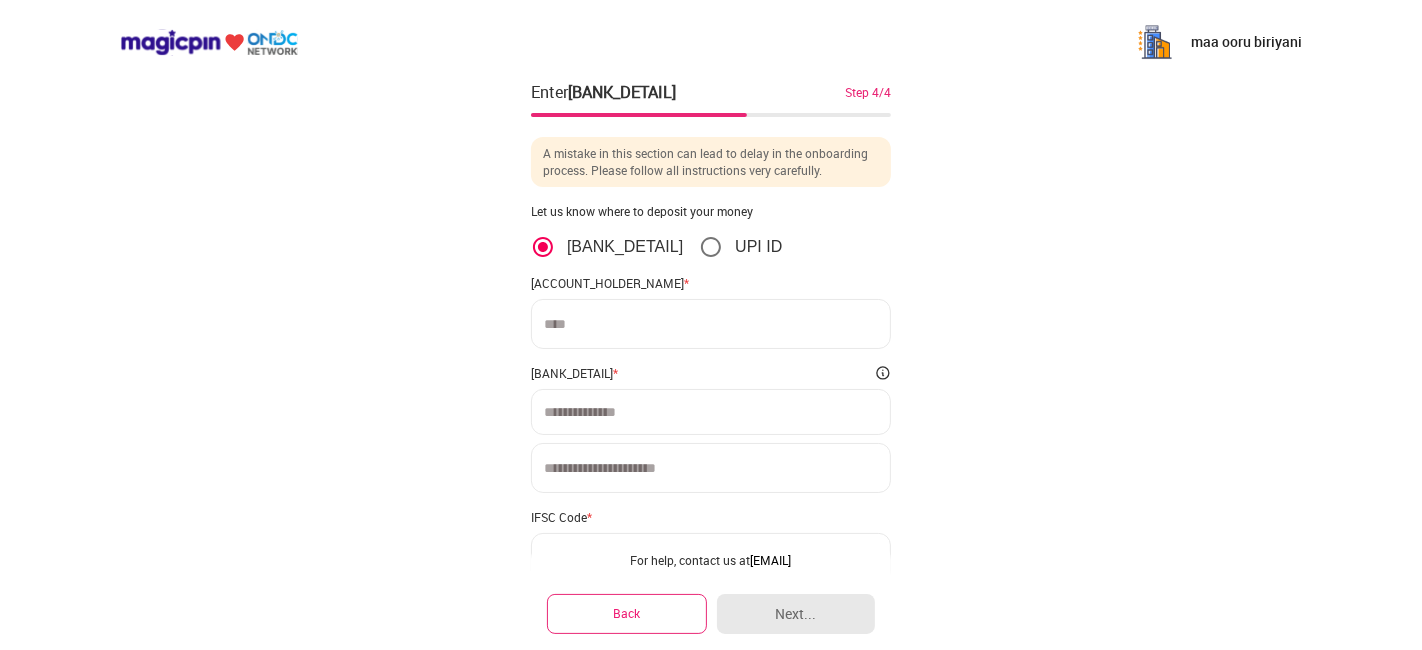 click at bounding box center (711, 324) 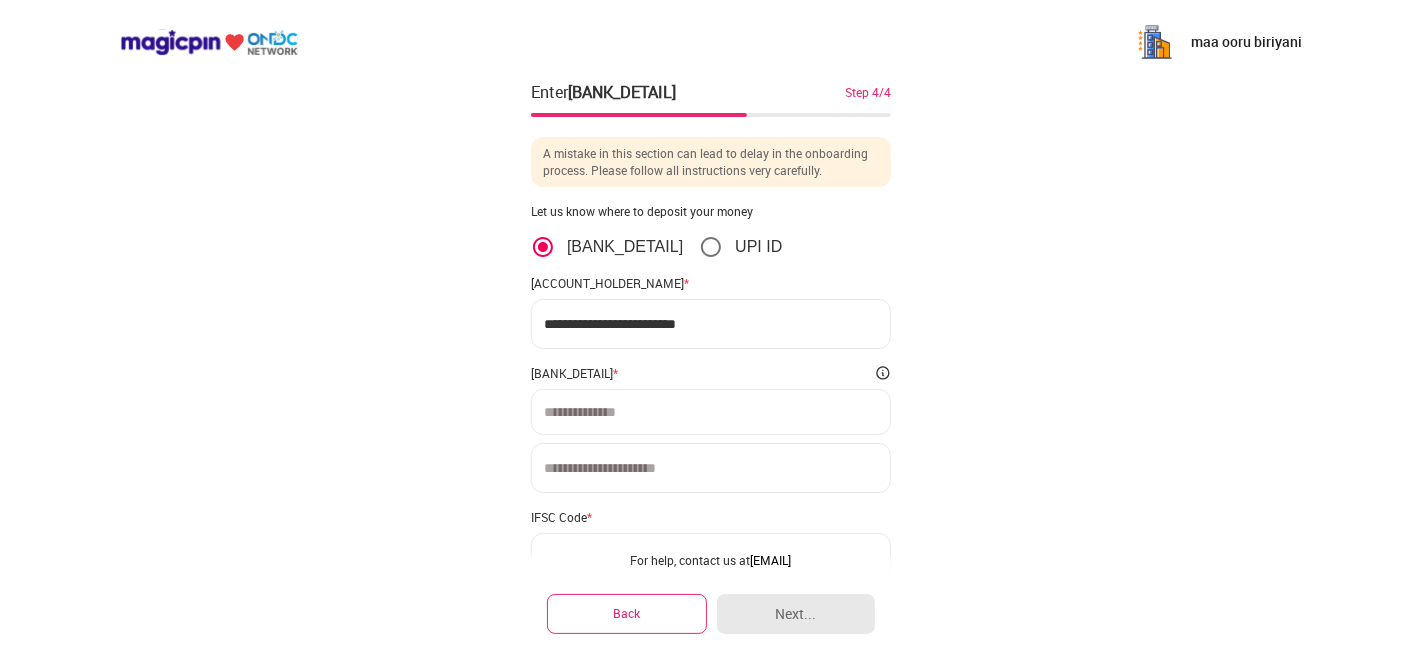 type on "**********" 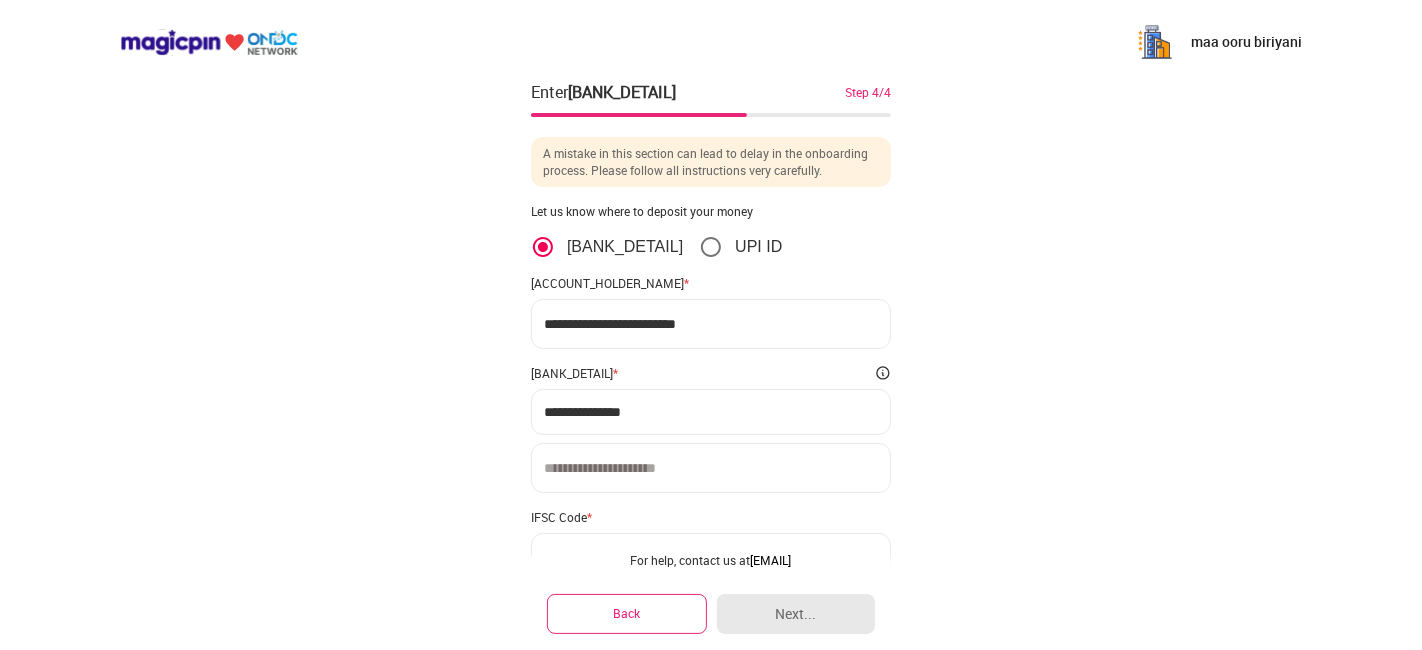 type on "**********" 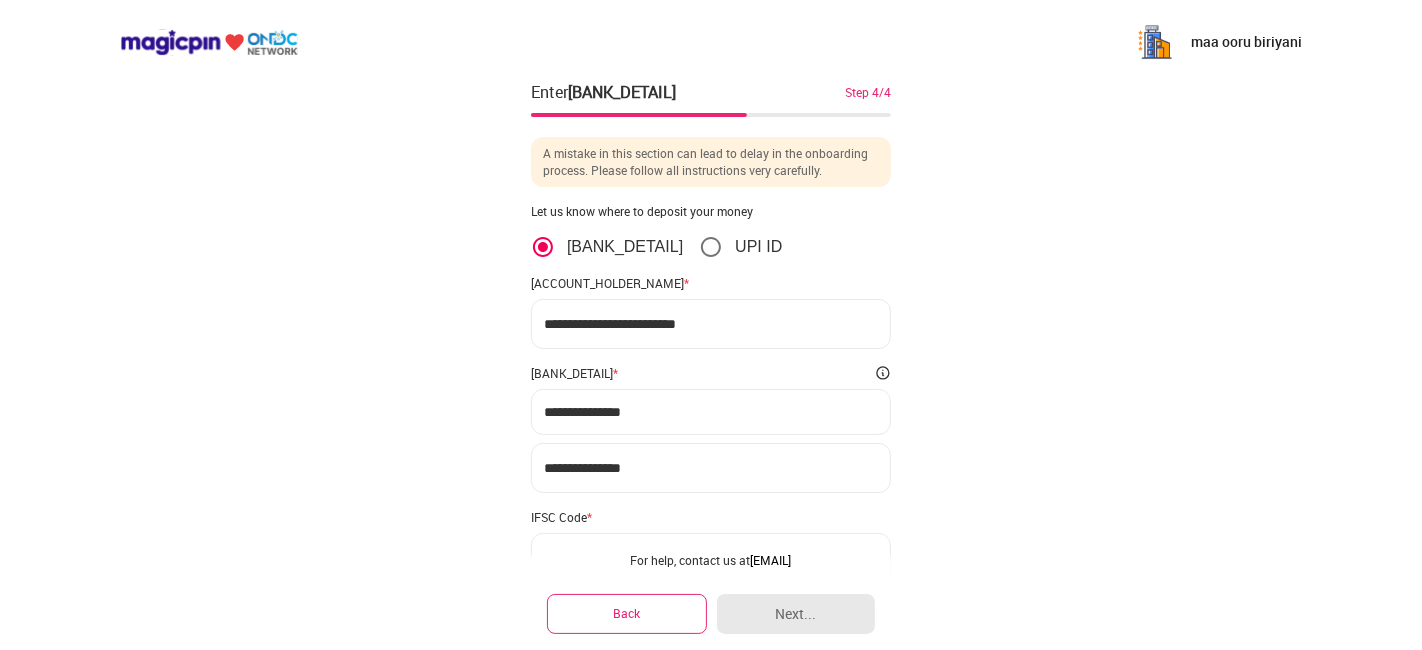 type on "**********" 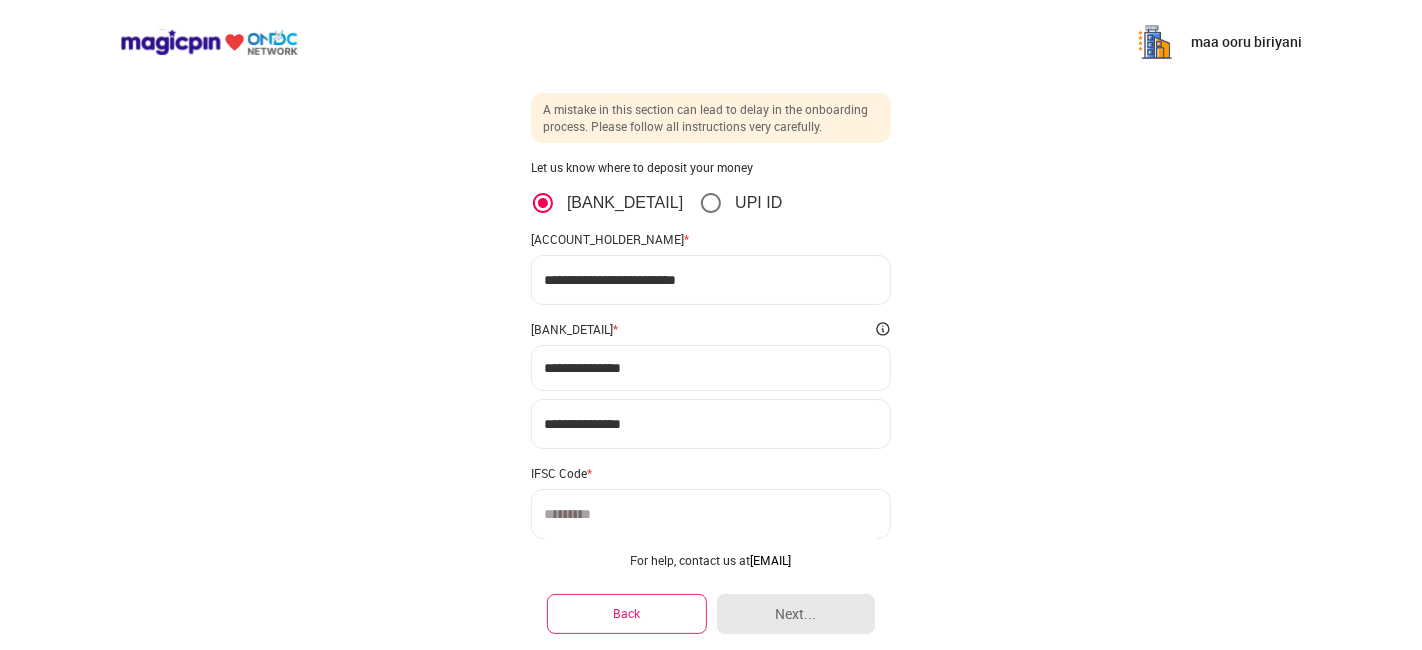 scroll, scrollTop: 88, scrollLeft: 0, axis: vertical 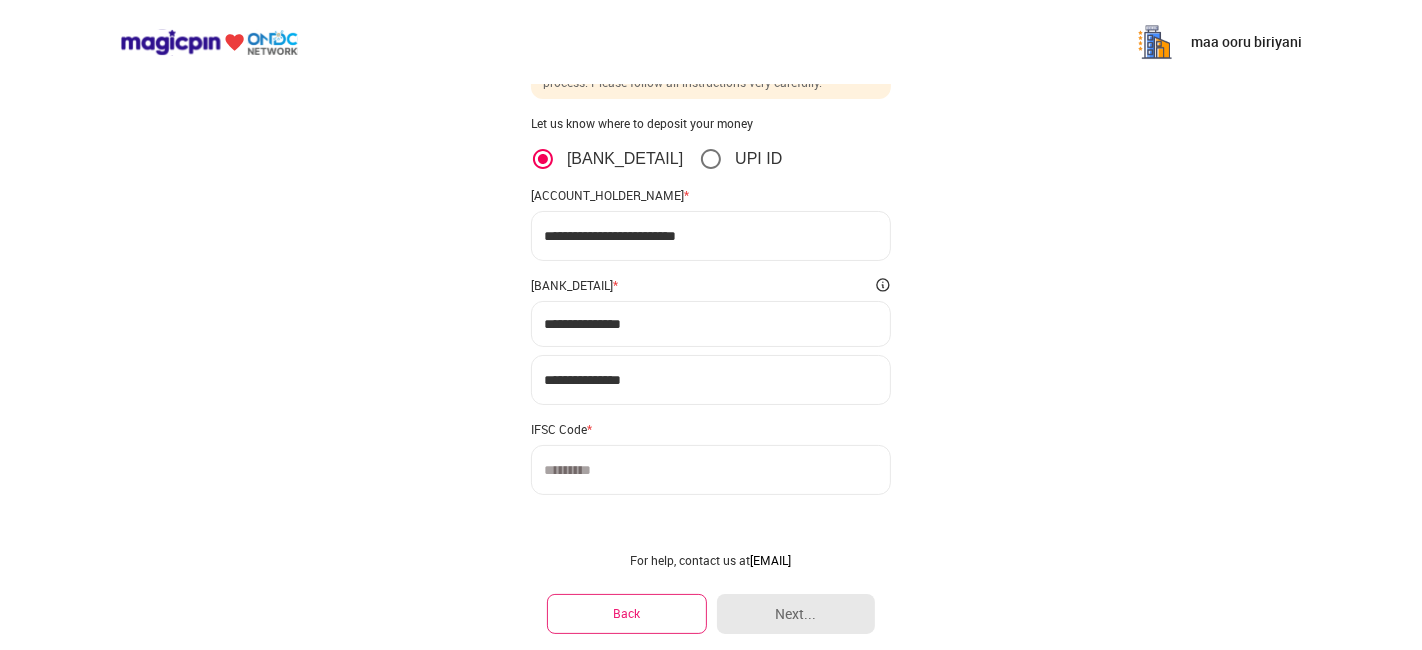 click at bounding box center (711, 470) 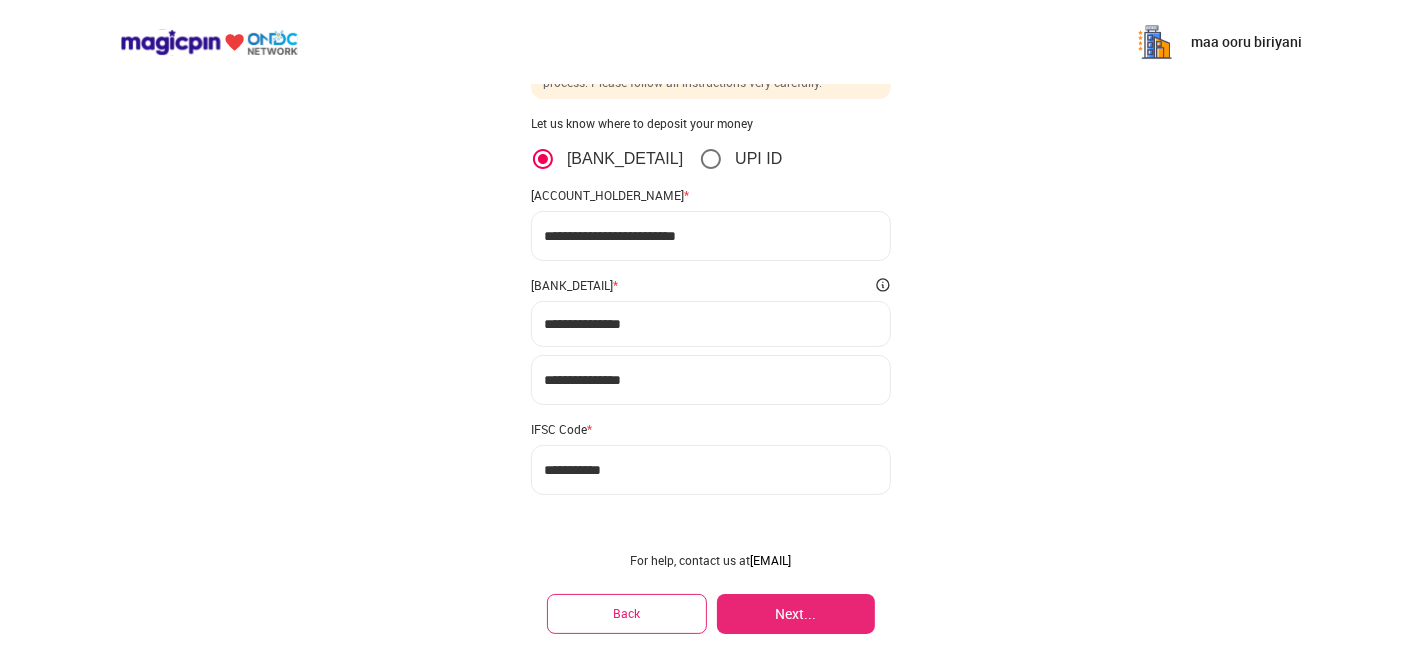 type on "**********" 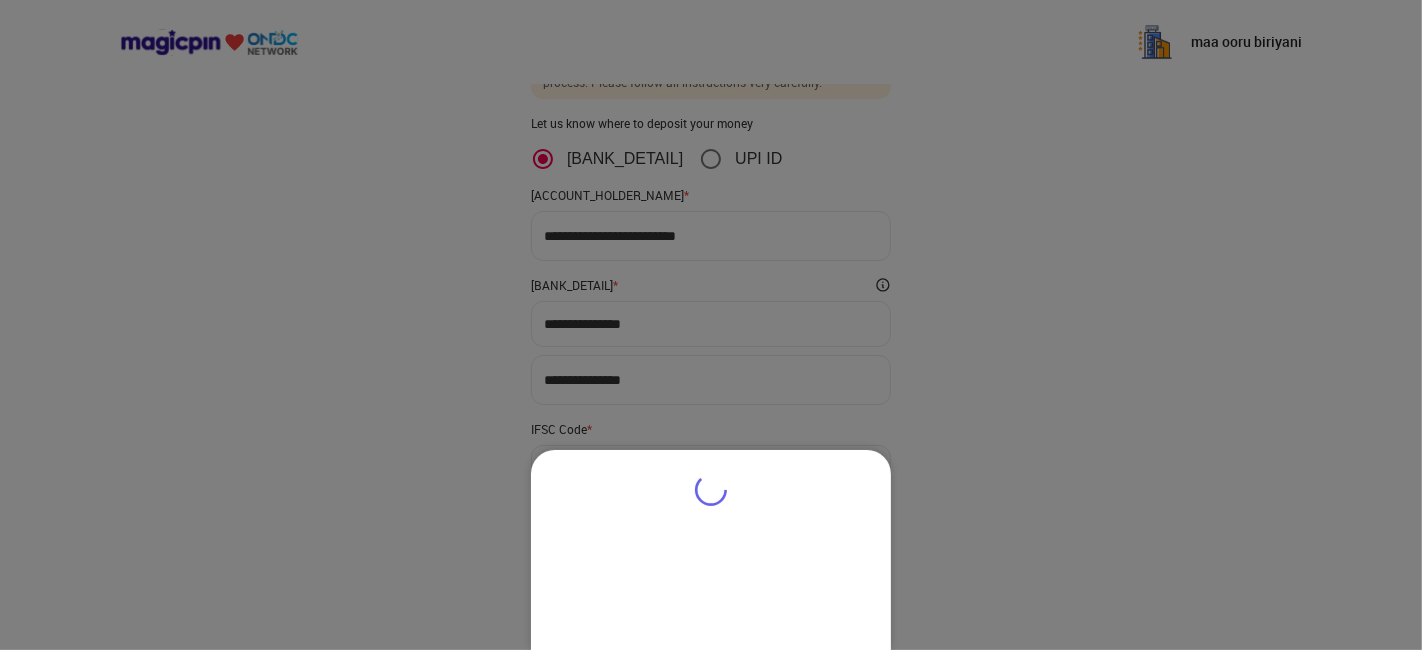 type on "**********" 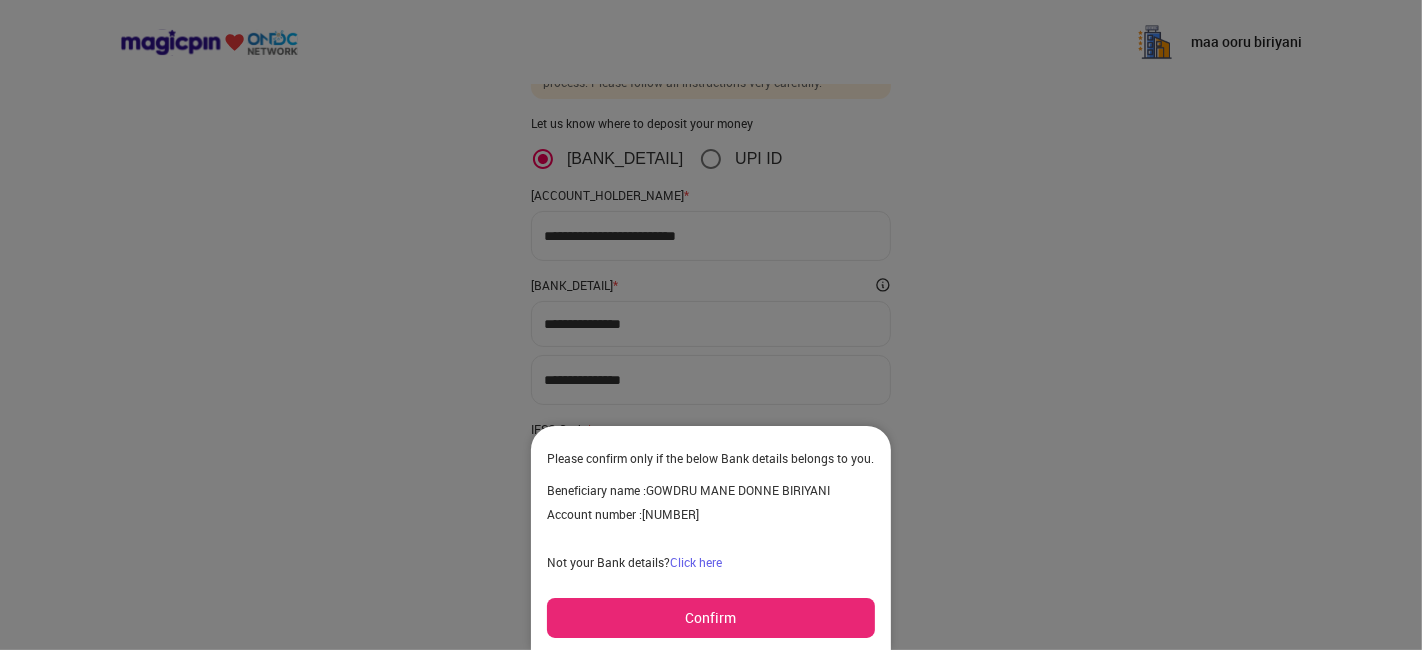 click on "Confirm" at bounding box center [711, 618] 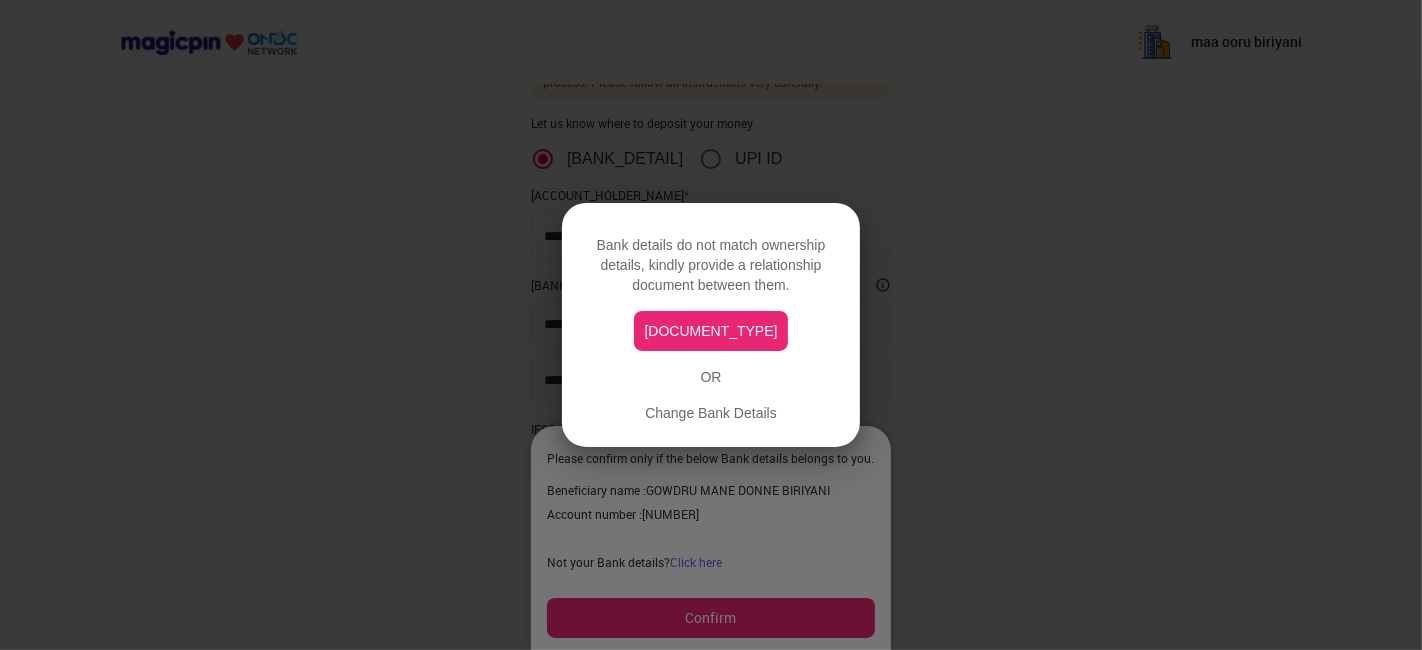 click on "Upload Supporting Document" at bounding box center [710, 331] 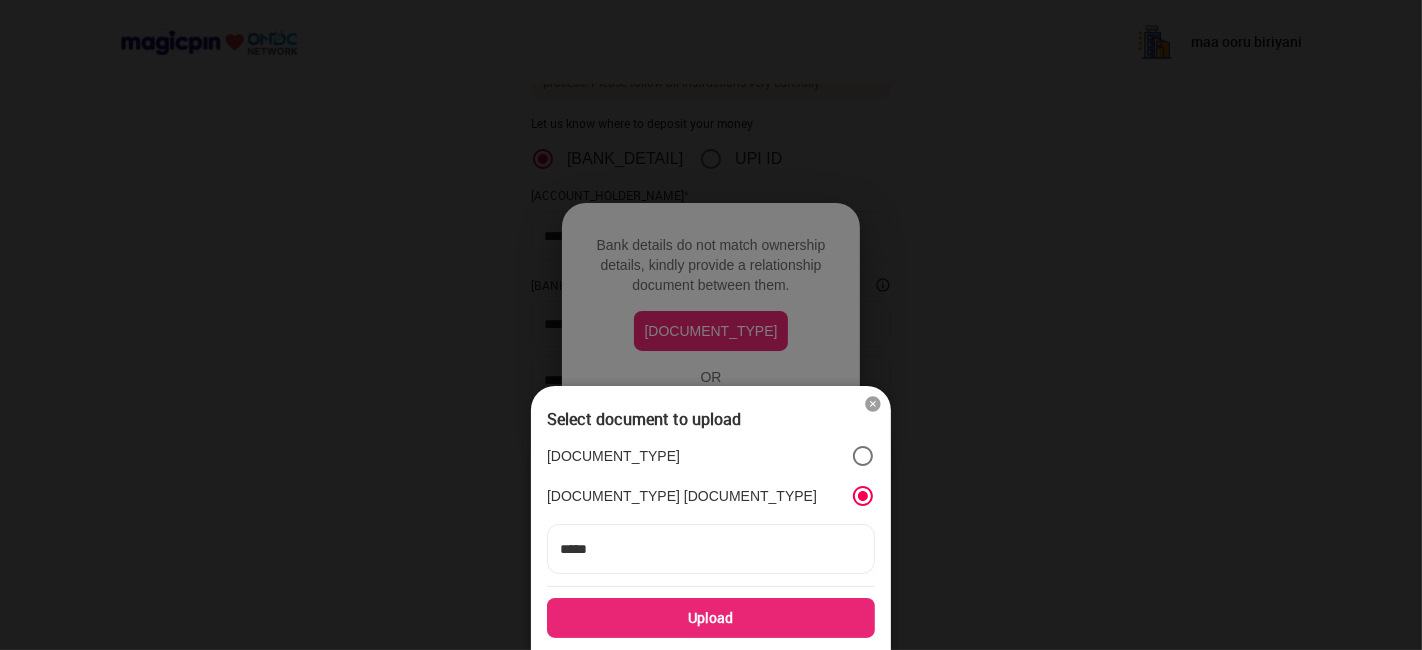 click on "Aadhar Card Others Relation proof Document" at bounding box center (711, 476) 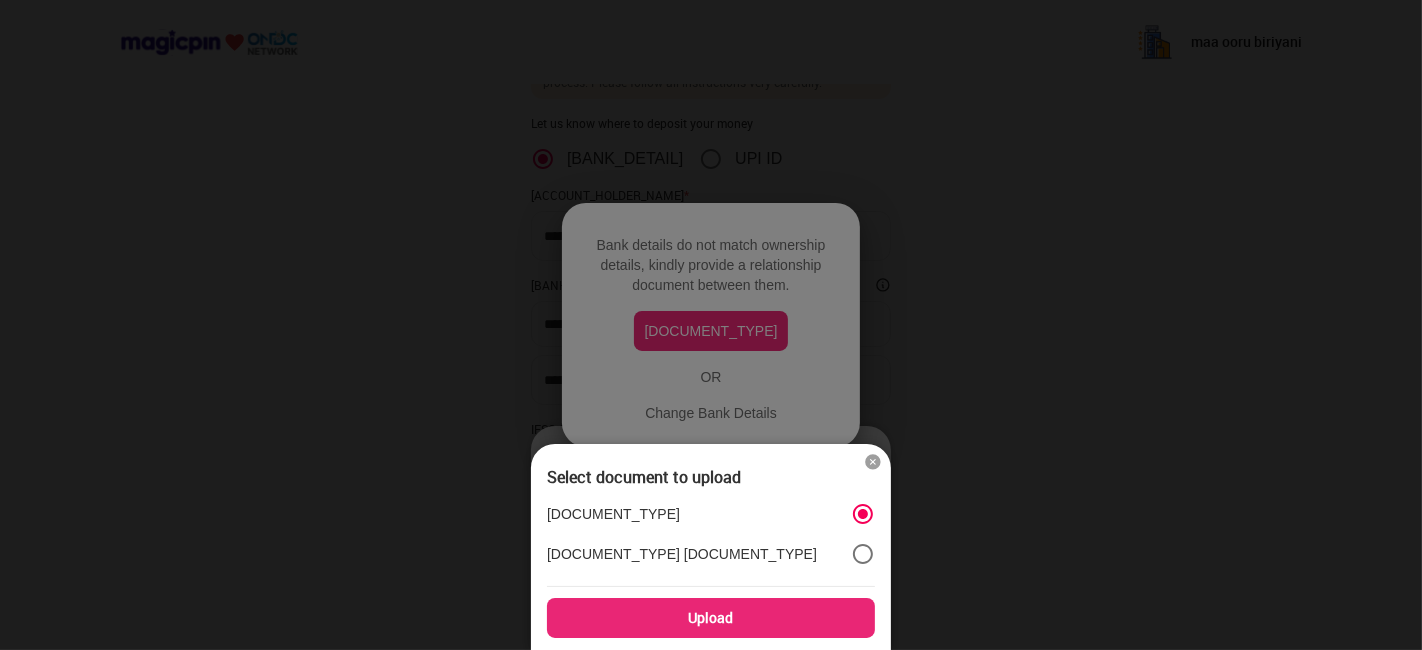 click on "Upload" at bounding box center (711, 618) 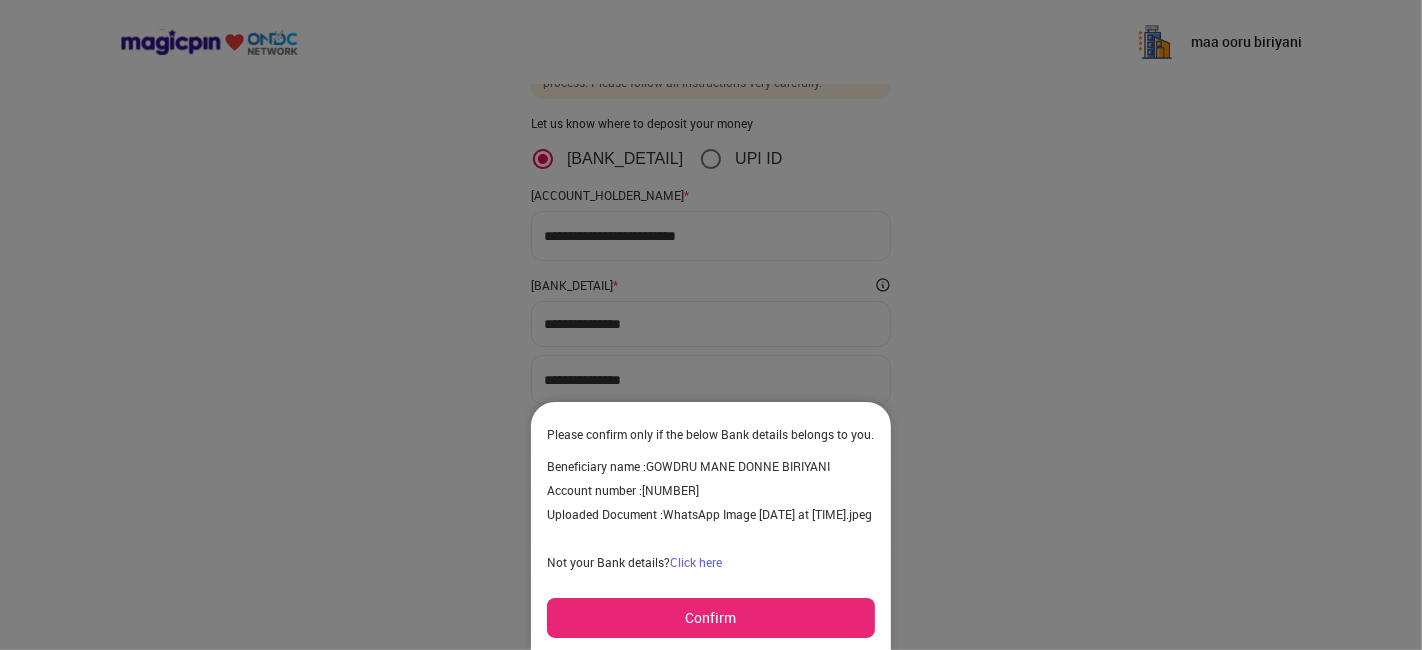 click on "Confirm" at bounding box center (711, 618) 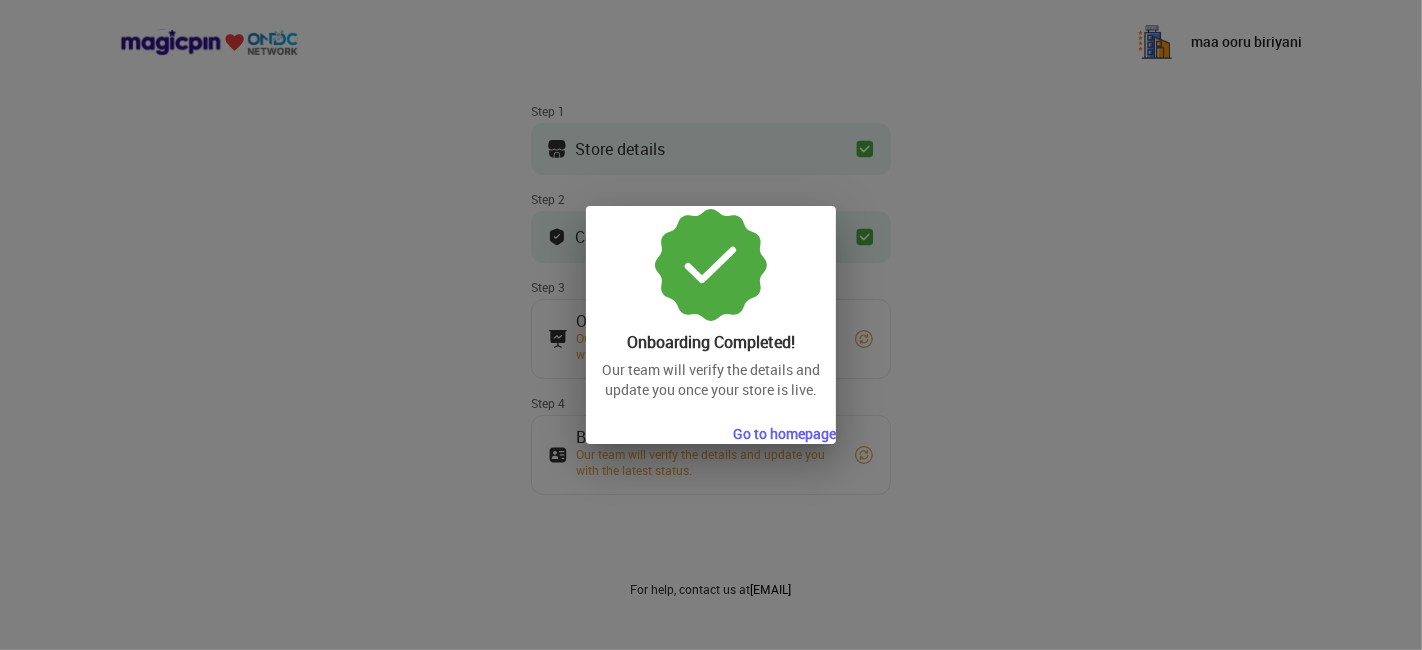 click at bounding box center [711, 325] 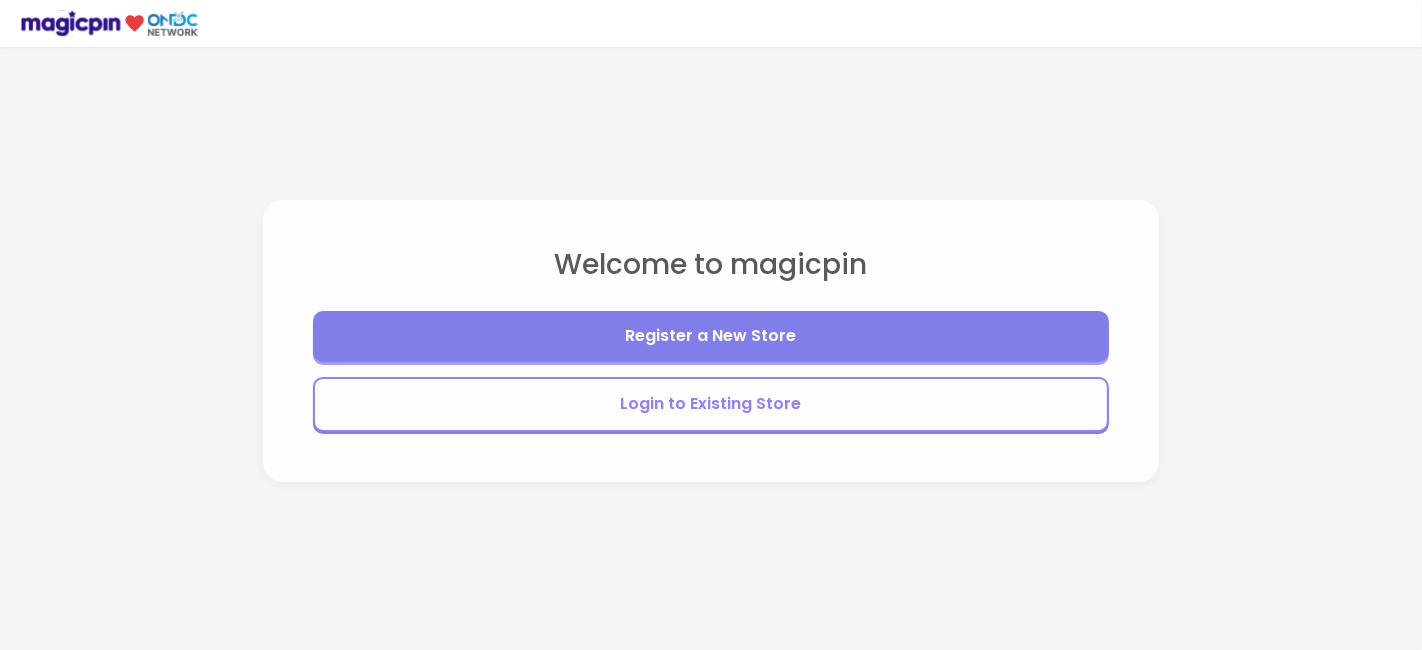 scroll, scrollTop: 0, scrollLeft: 0, axis: both 